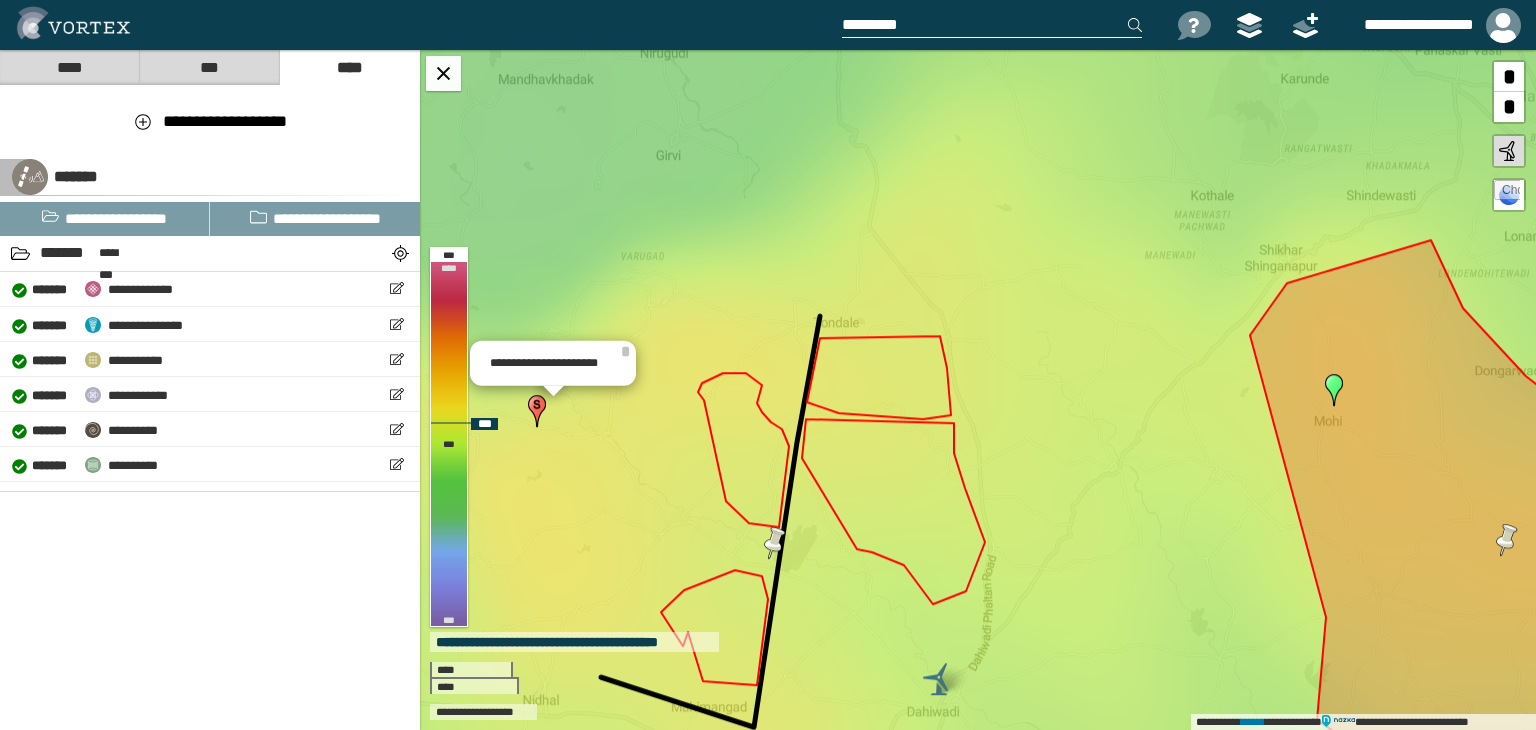 scroll, scrollTop: 0, scrollLeft: 0, axis: both 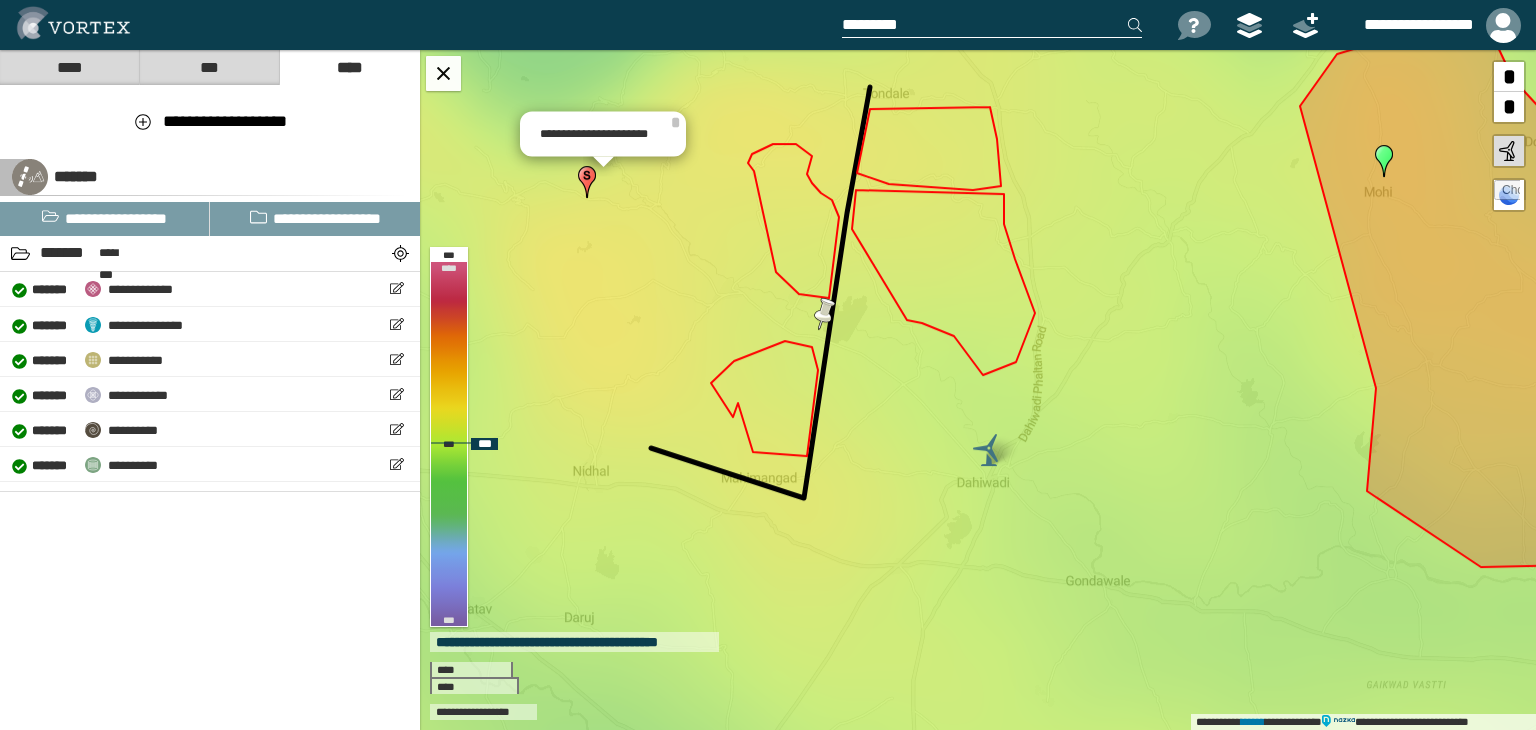 drag, startPoint x: 888, startPoint y: 530, endPoint x: 937, endPoint y: 348, distance: 188.48077 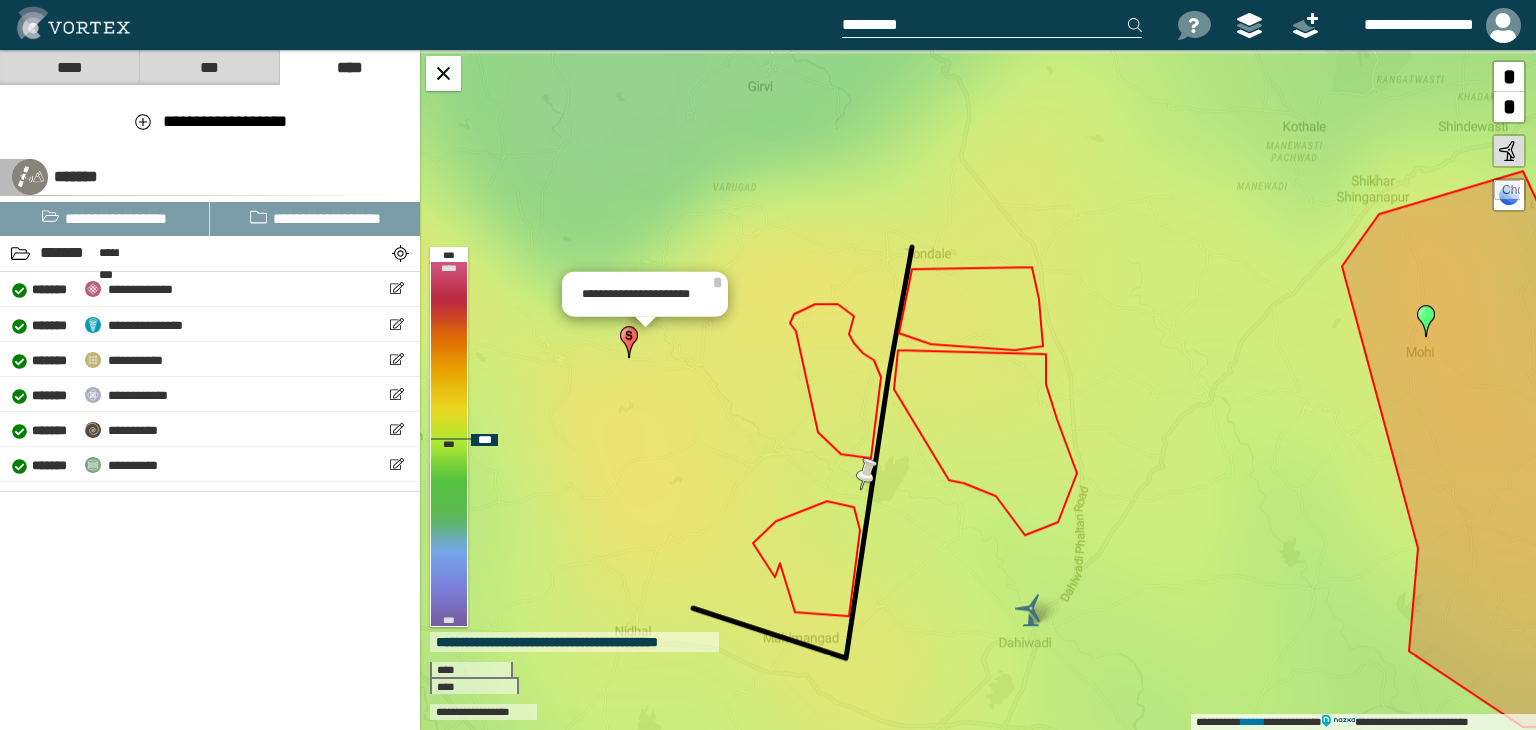 drag, startPoint x: 972, startPoint y: 414, endPoint x: 1000, endPoint y: 485, distance: 76.321686 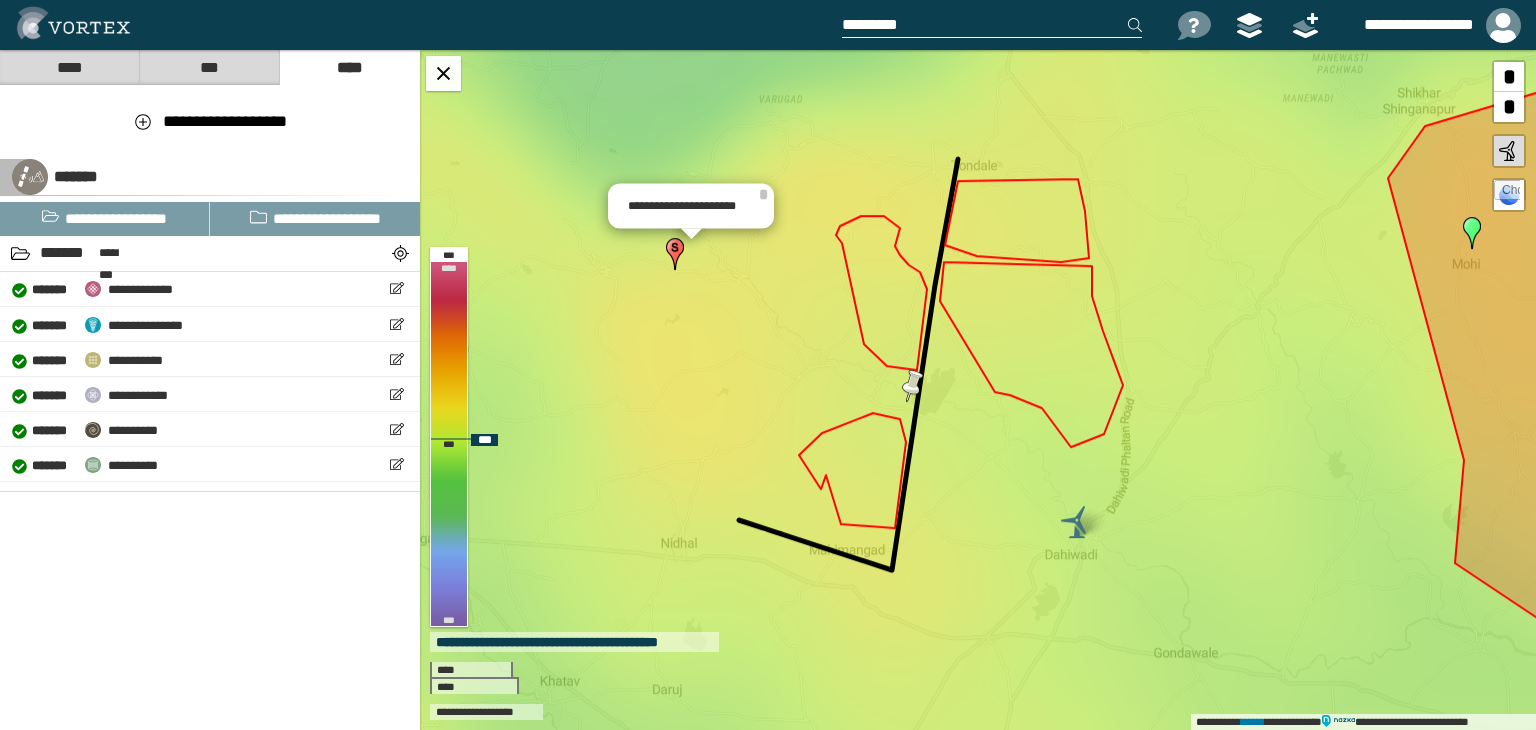 drag, startPoint x: 949, startPoint y: 468, endPoint x: 978, endPoint y: 449, distance: 34.669872 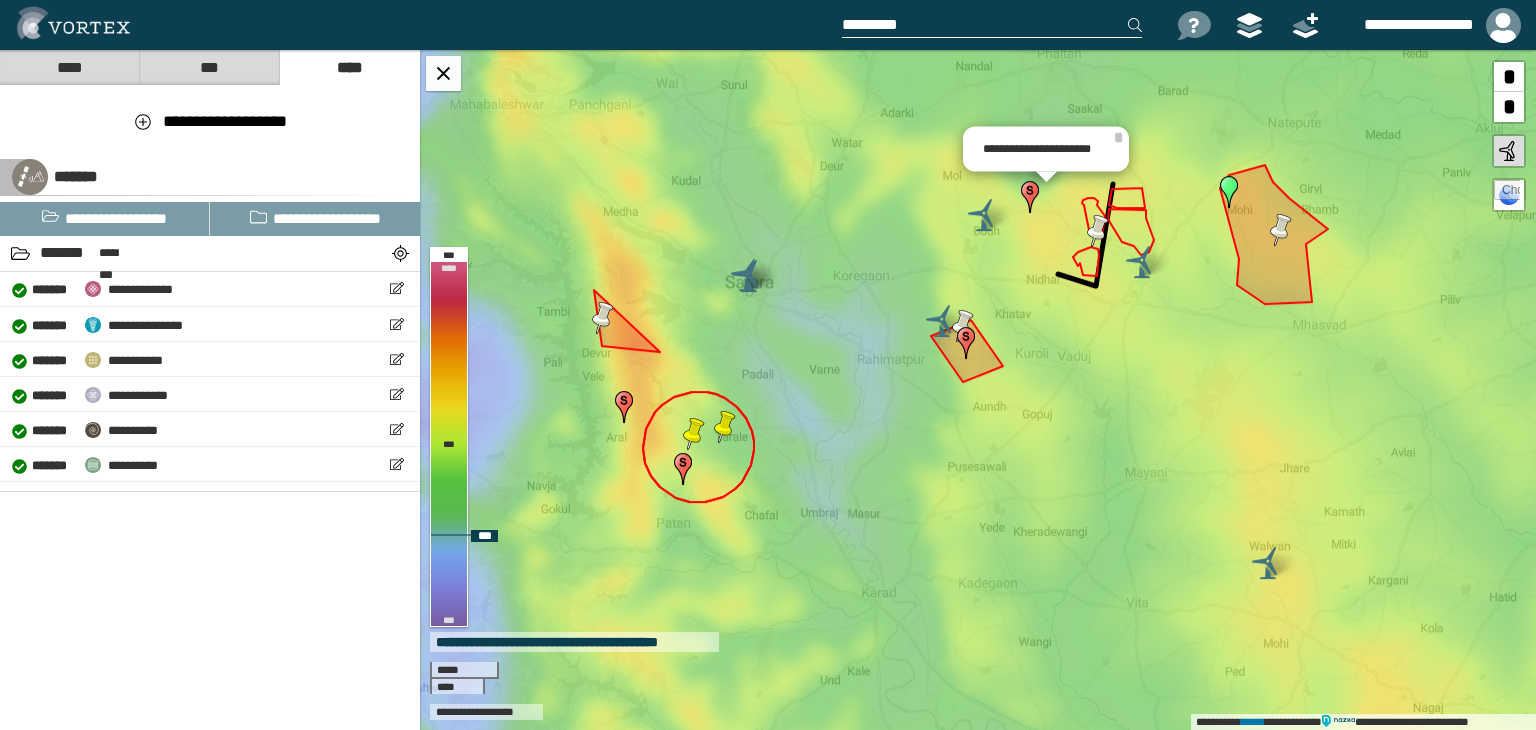 drag, startPoint x: 738, startPoint y: 404, endPoint x: 970, endPoint y: 341, distance: 240.40175 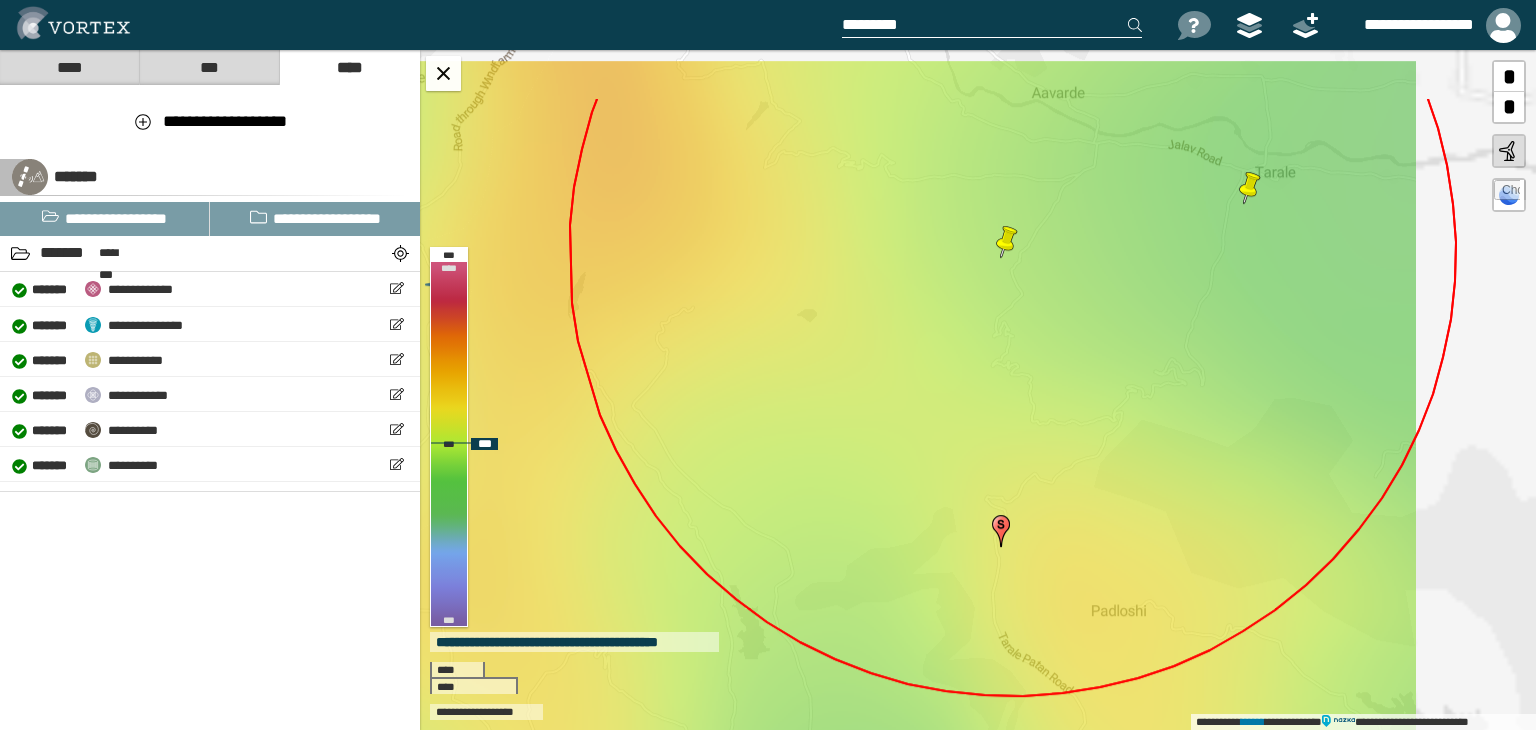 drag, startPoint x: 845, startPoint y: 453, endPoint x: 812, endPoint y: 504, distance: 60.74537 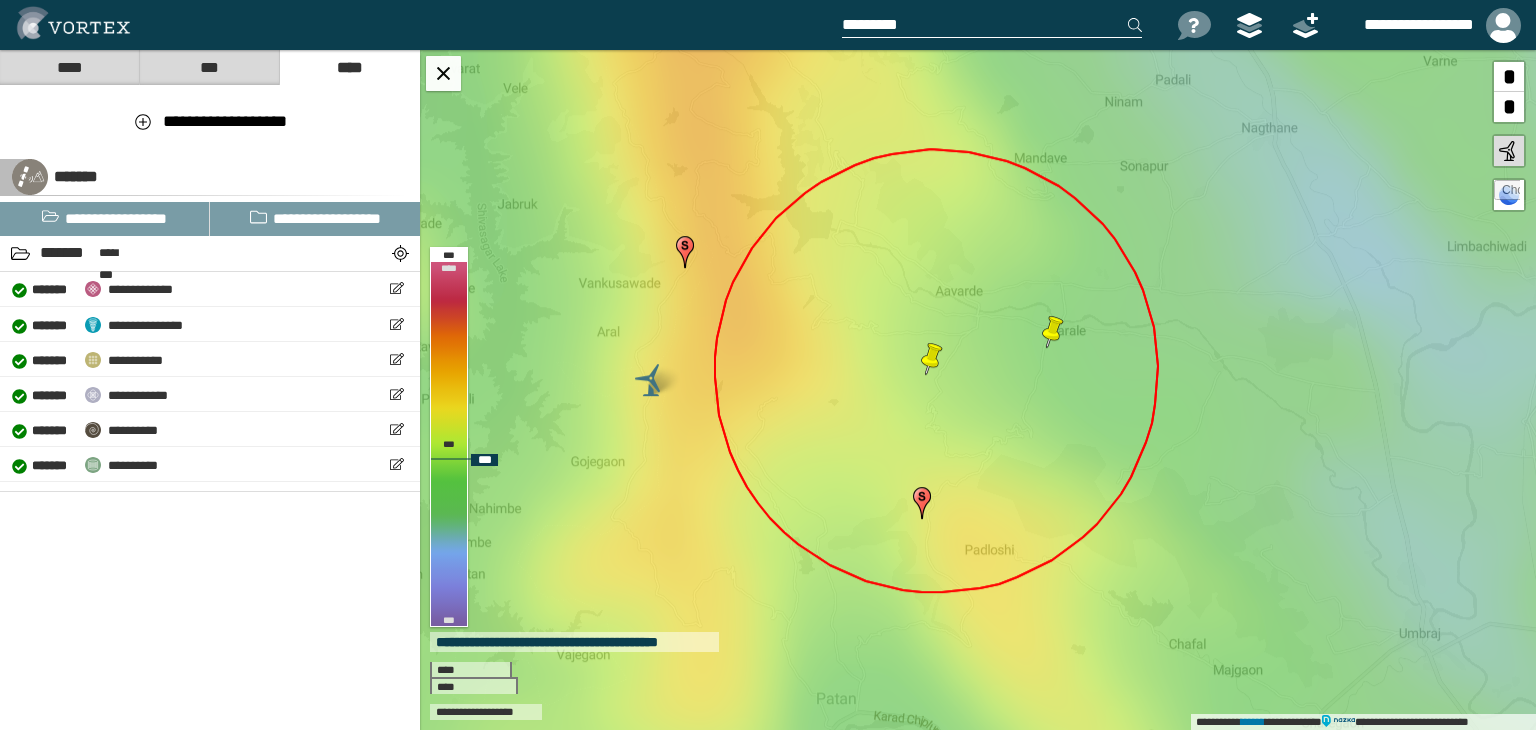 click at bounding box center [932, 359] 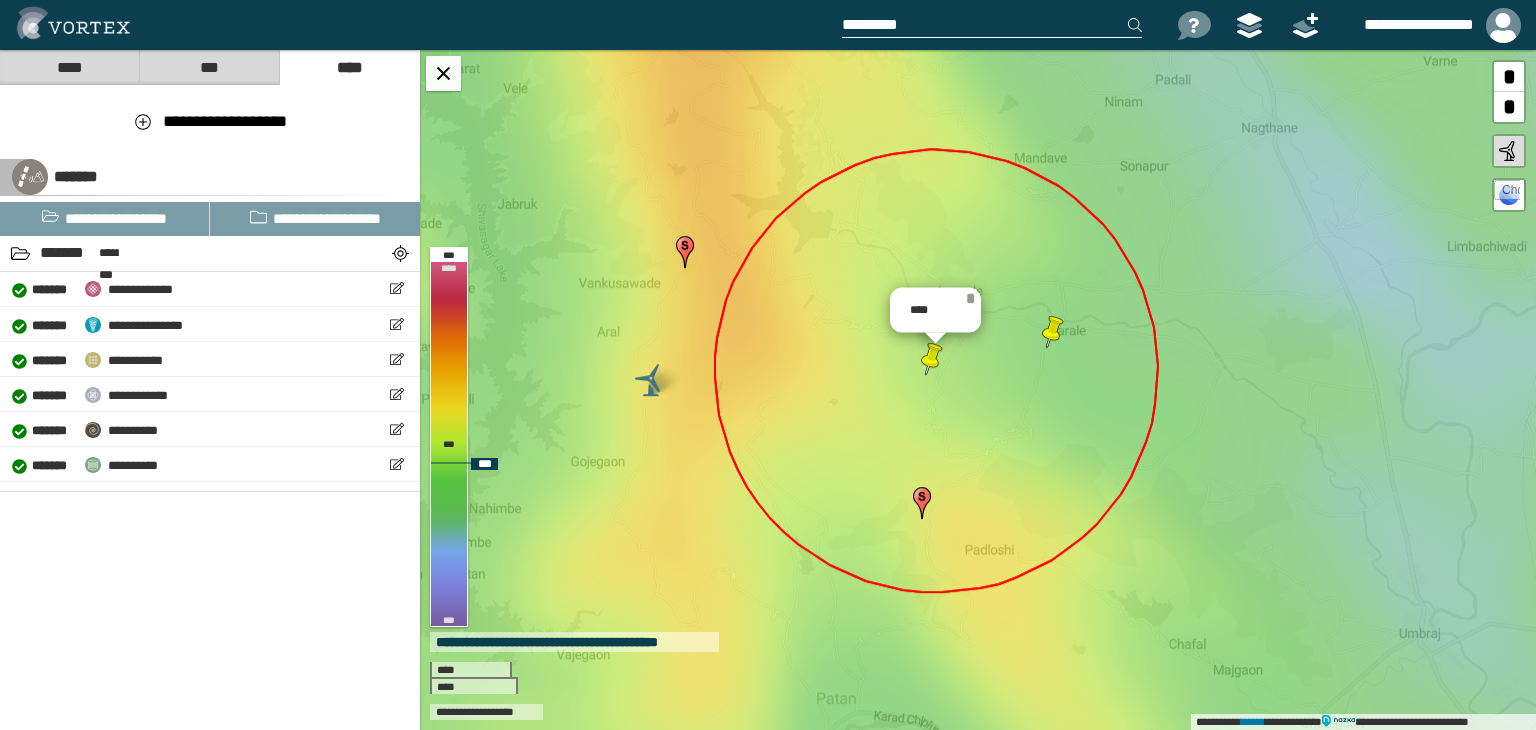 click on "*" at bounding box center [970, 298] 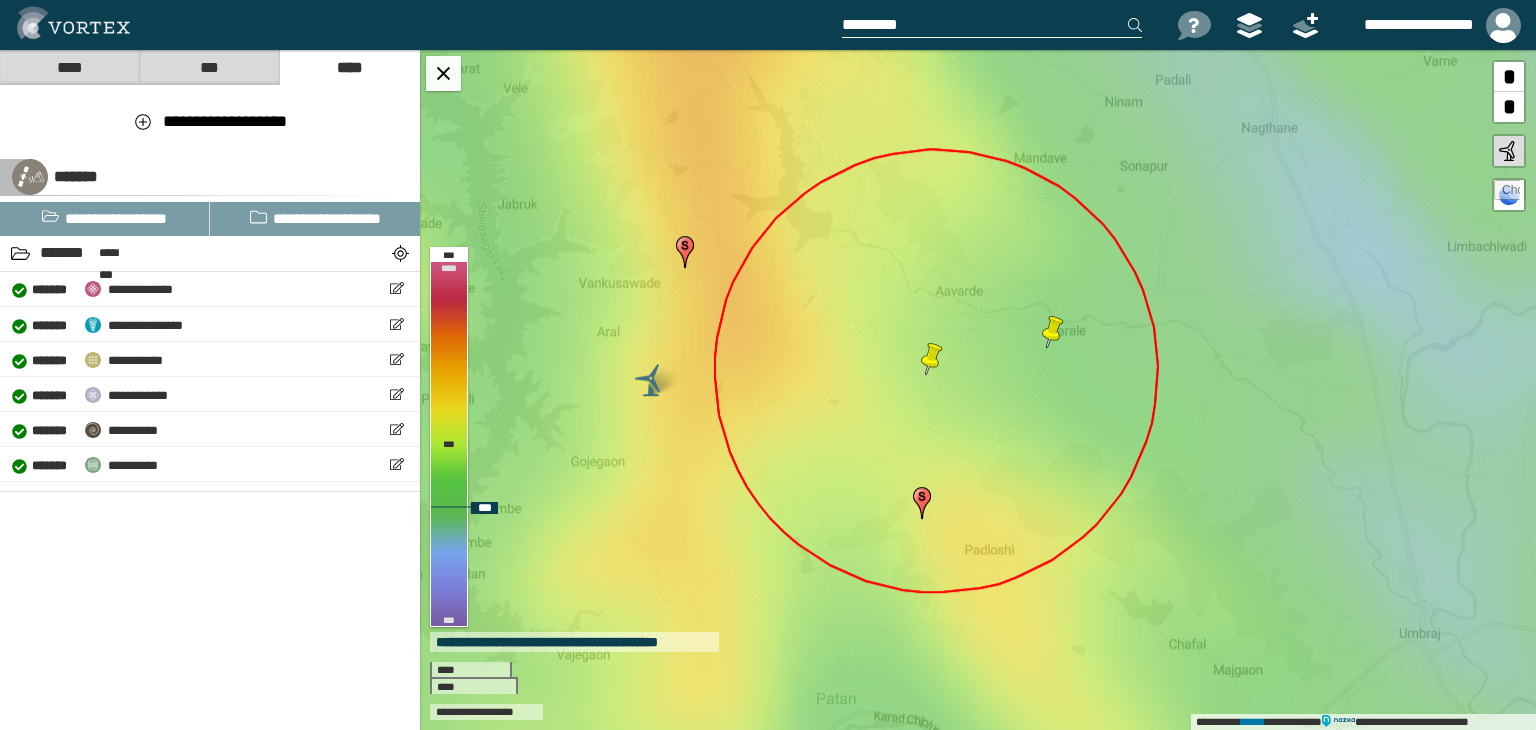 click at bounding box center [1507, 193] 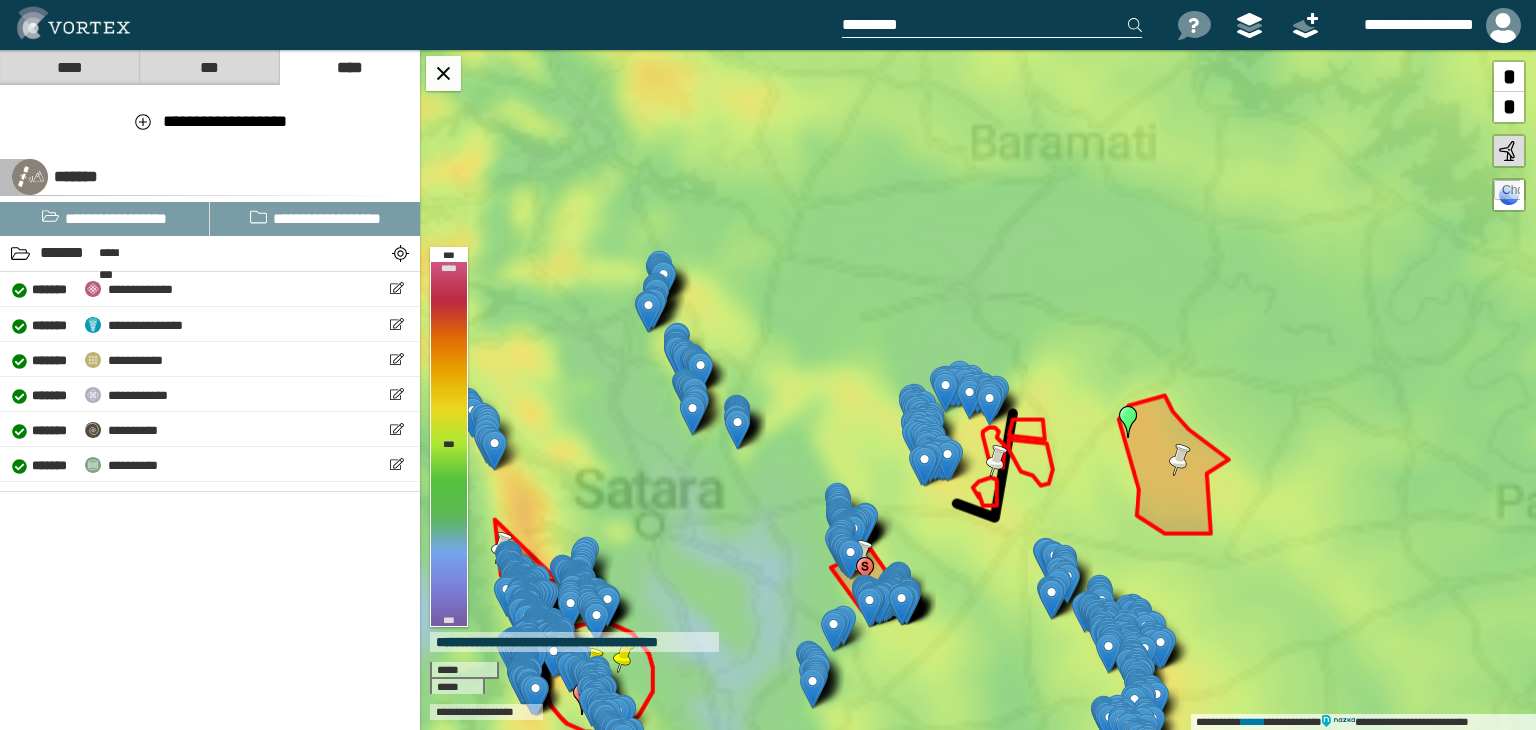 click on "**********" at bounding box center (978, 390) 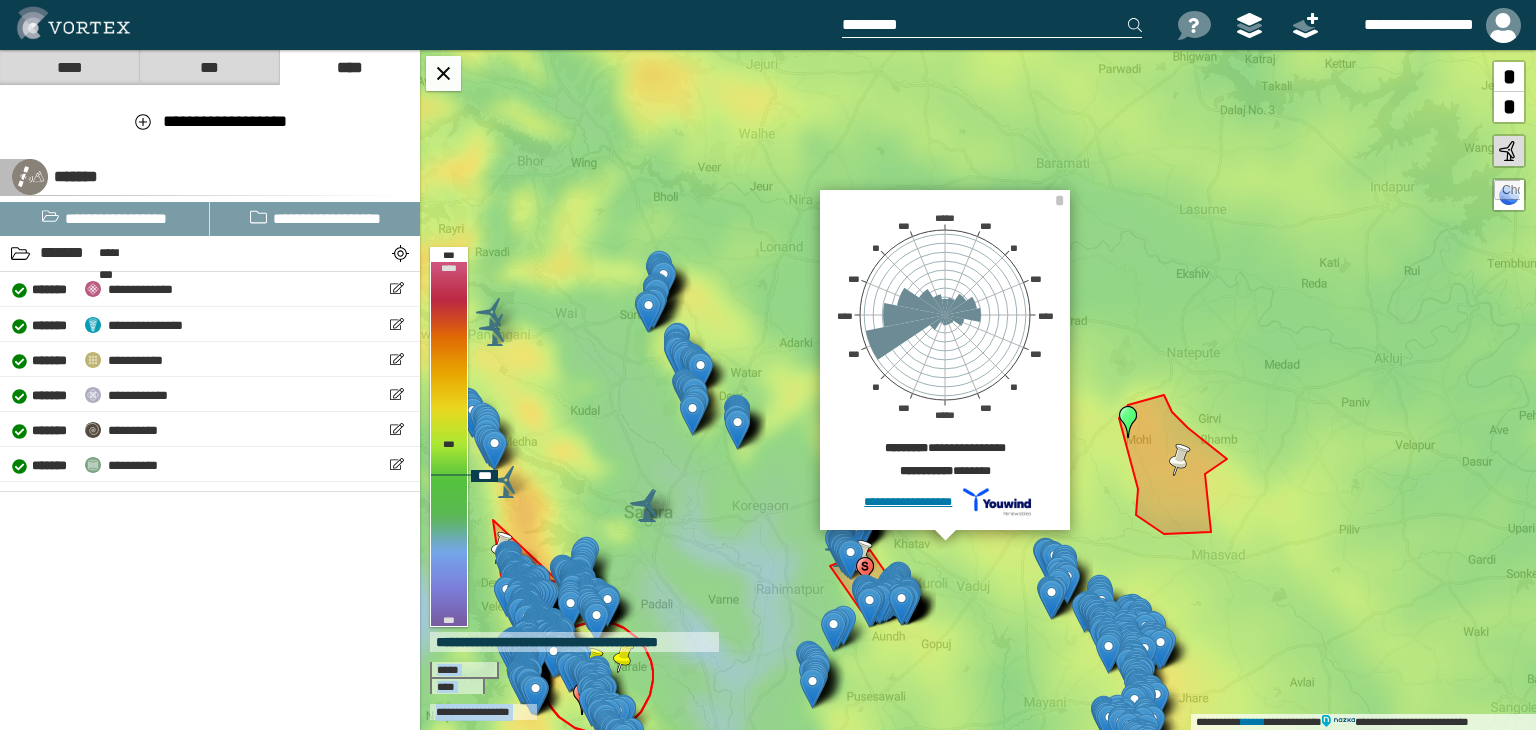 click on "****" at bounding box center (457, 685) 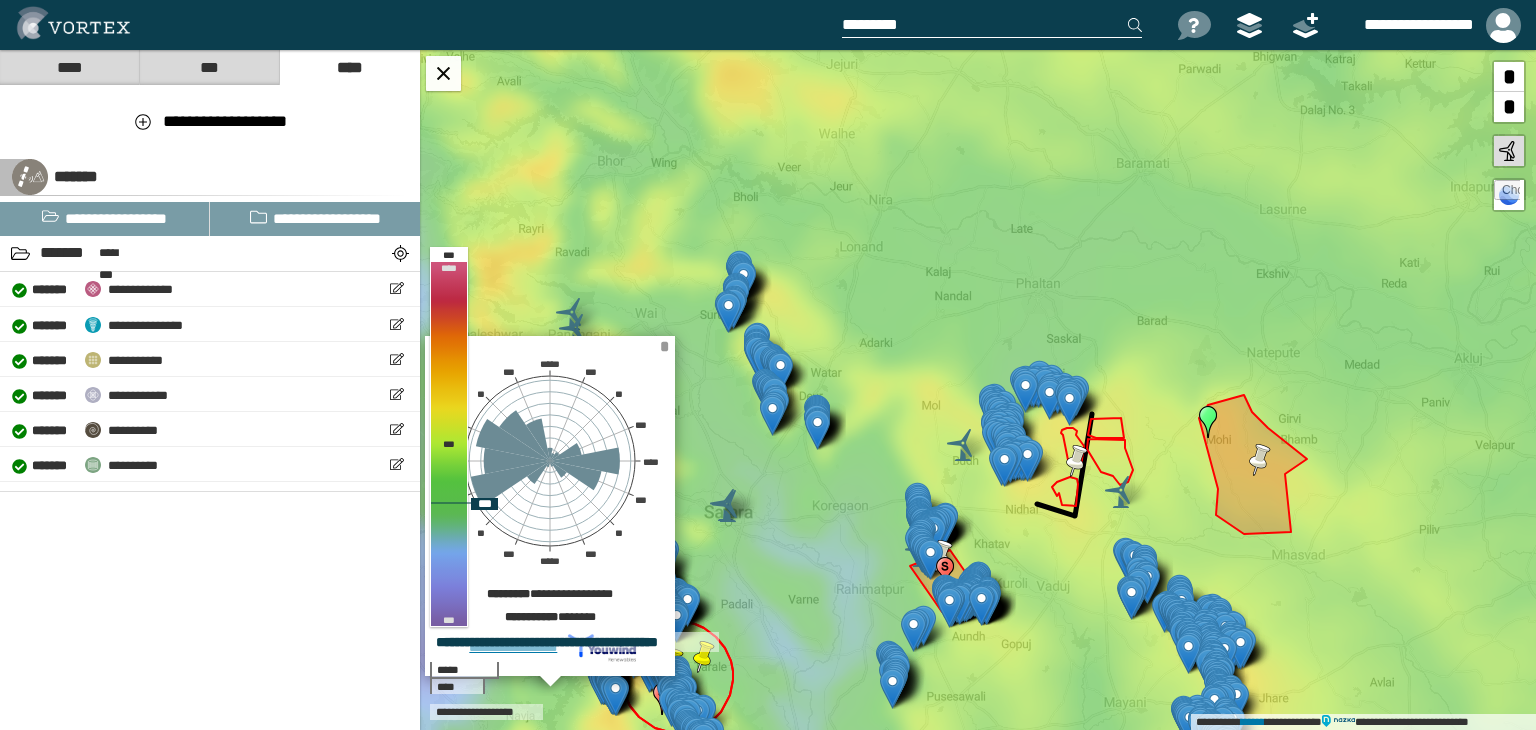 click on "*" at bounding box center (664, 346) 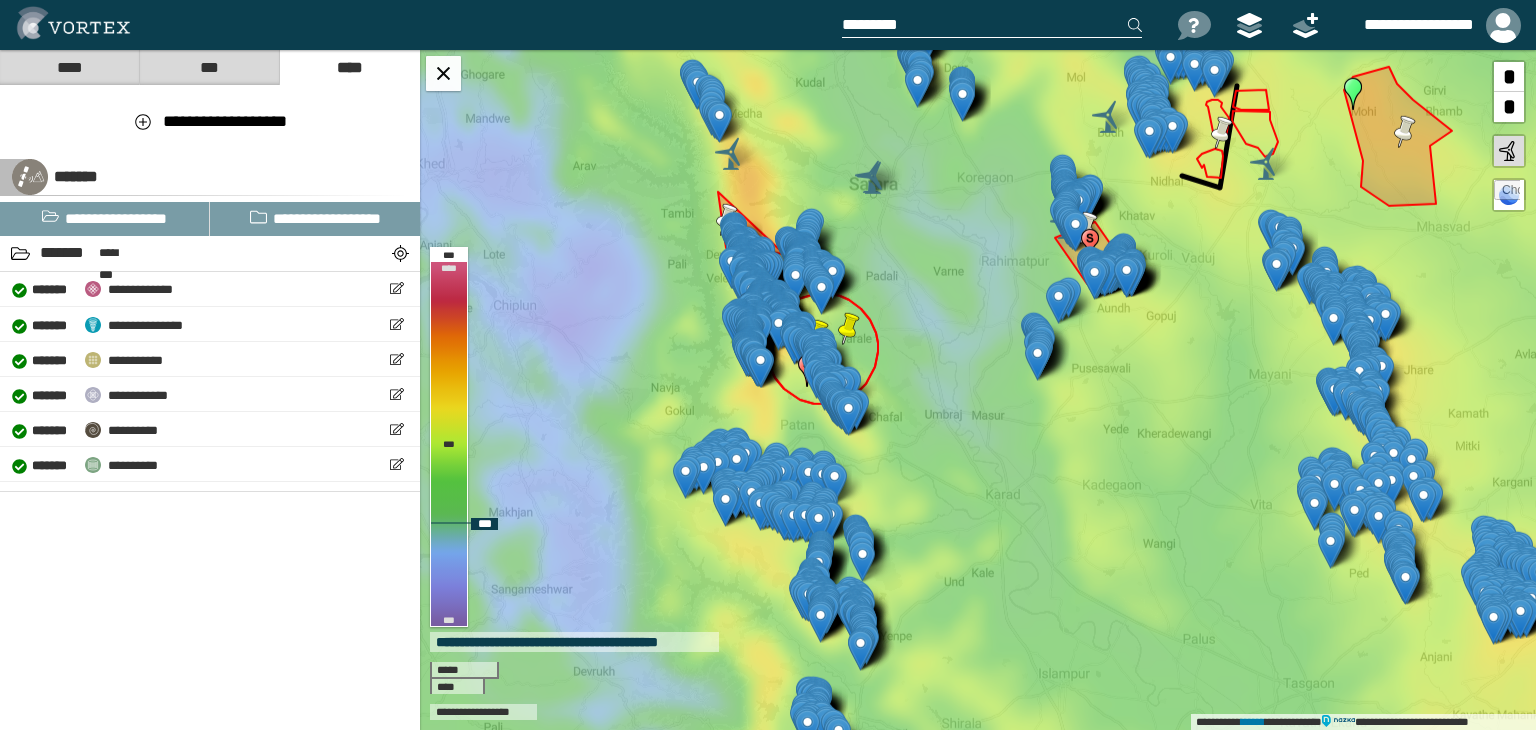 drag, startPoint x: 734, startPoint y: 617, endPoint x: 876, endPoint y: 296, distance: 351.0057 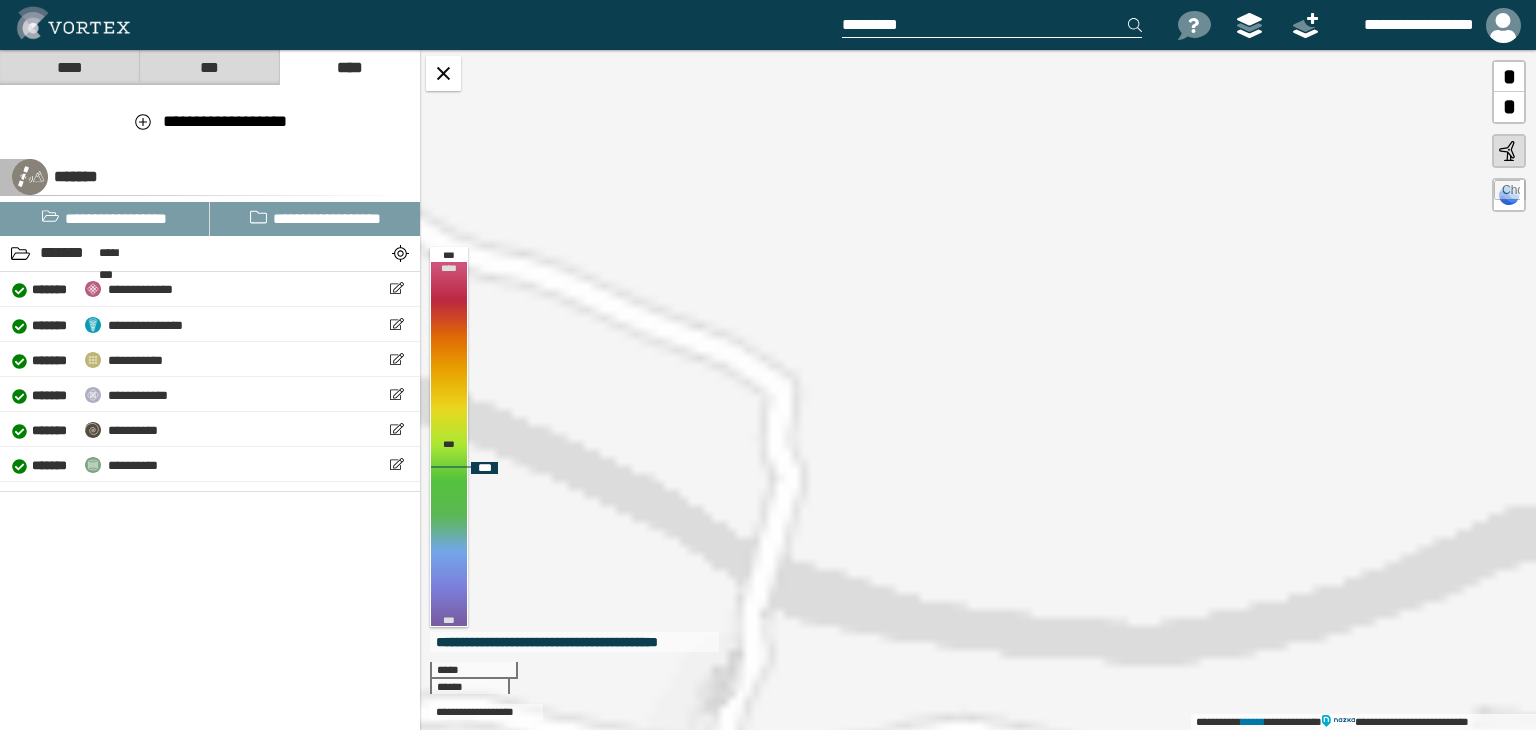 click on "**********" at bounding box center (978, 390) 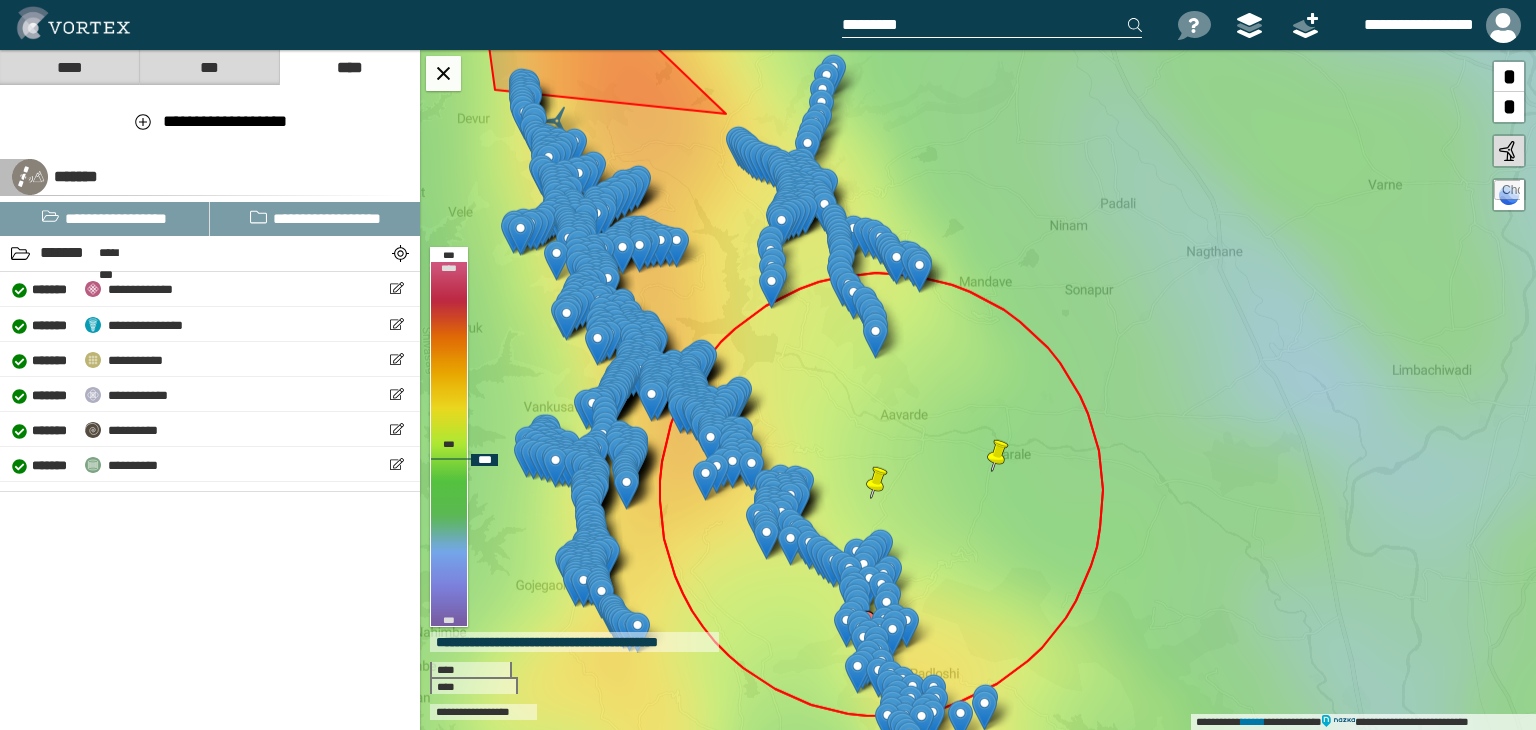 click at bounding box center (877, 483) 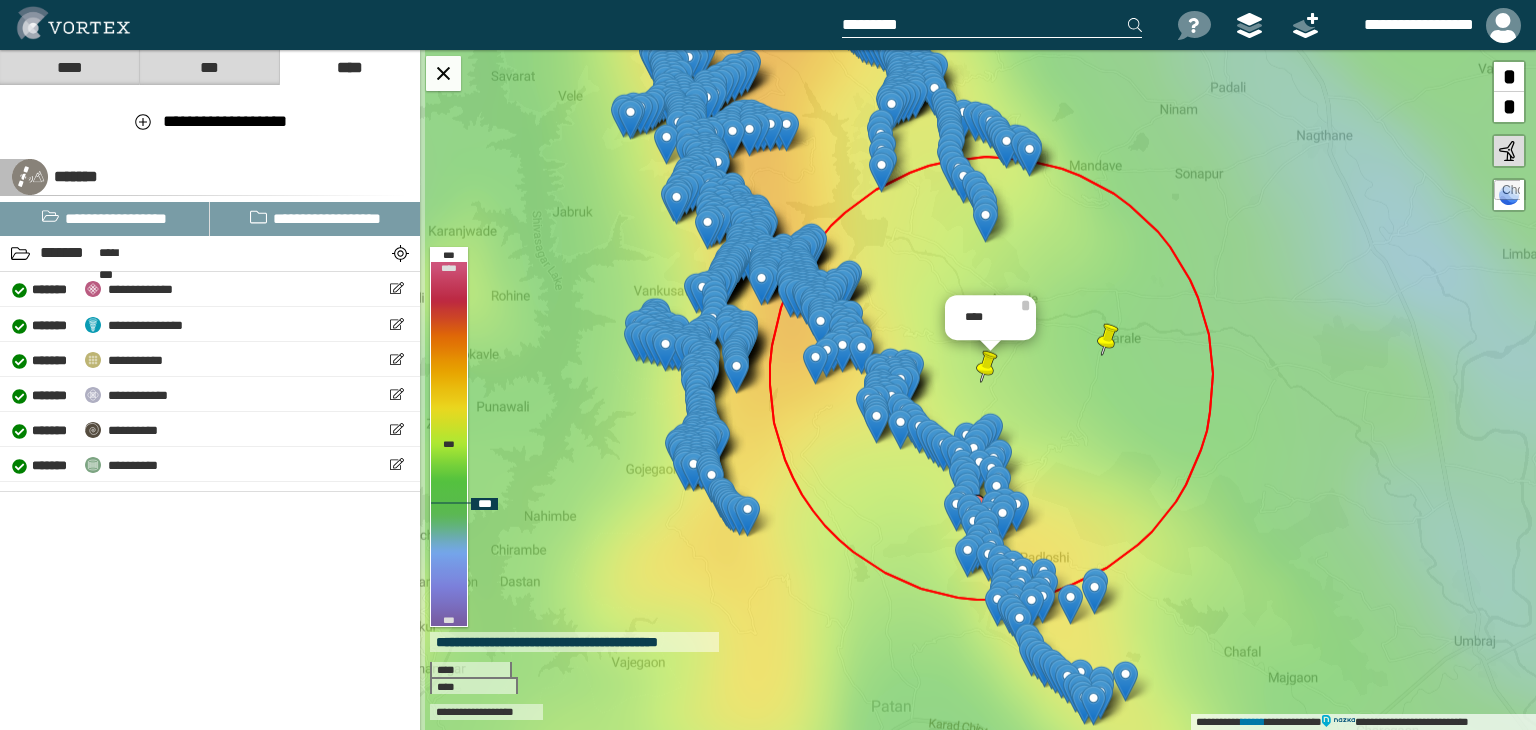 drag, startPoint x: 1144, startPoint y: 473, endPoint x: 1254, endPoint y: 357, distance: 159.86244 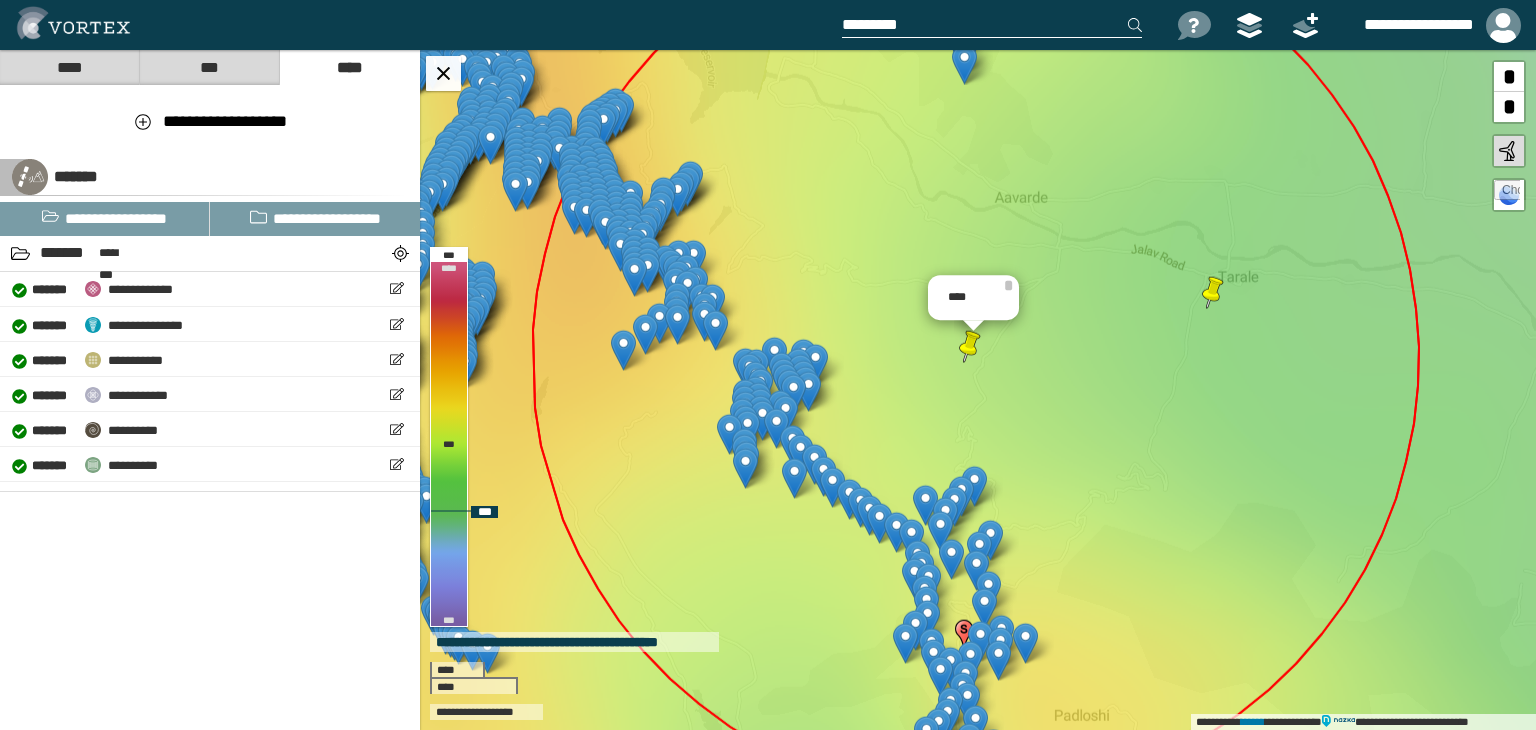 click at bounding box center (1507, 193) 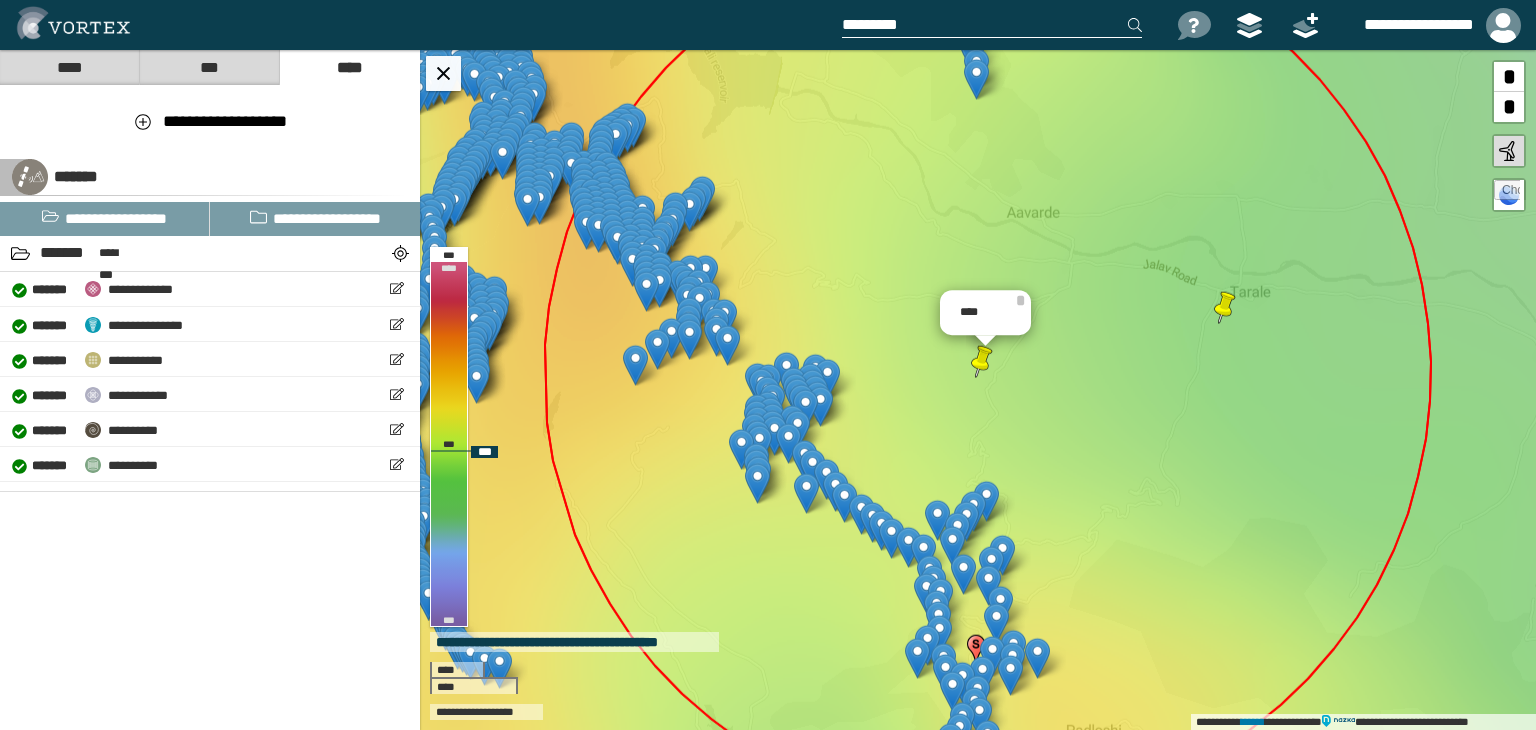 drag, startPoint x: 932, startPoint y: 364, endPoint x: 944, endPoint y: 380, distance: 20 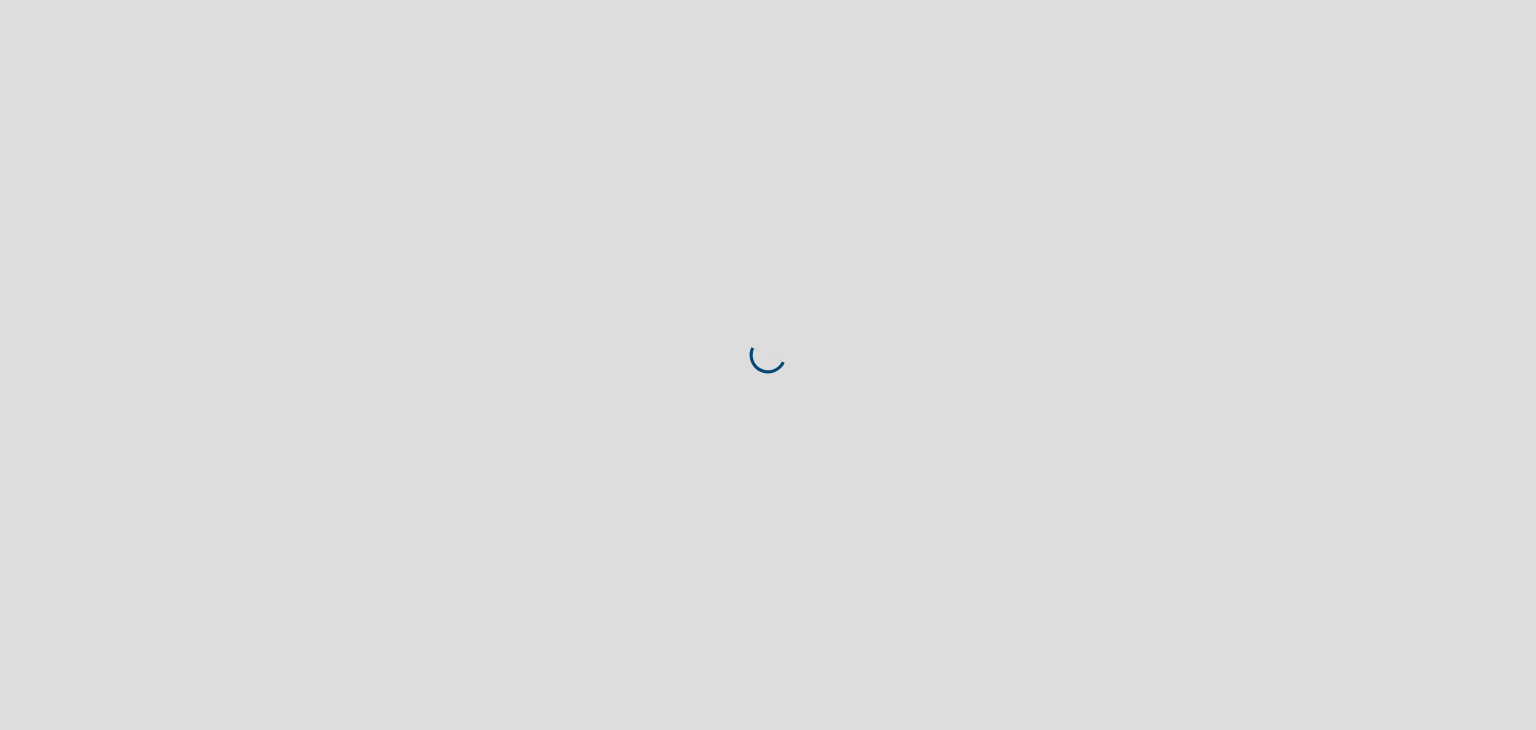 scroll, scrollTop: 0, scrollLeft: 0, axis: both 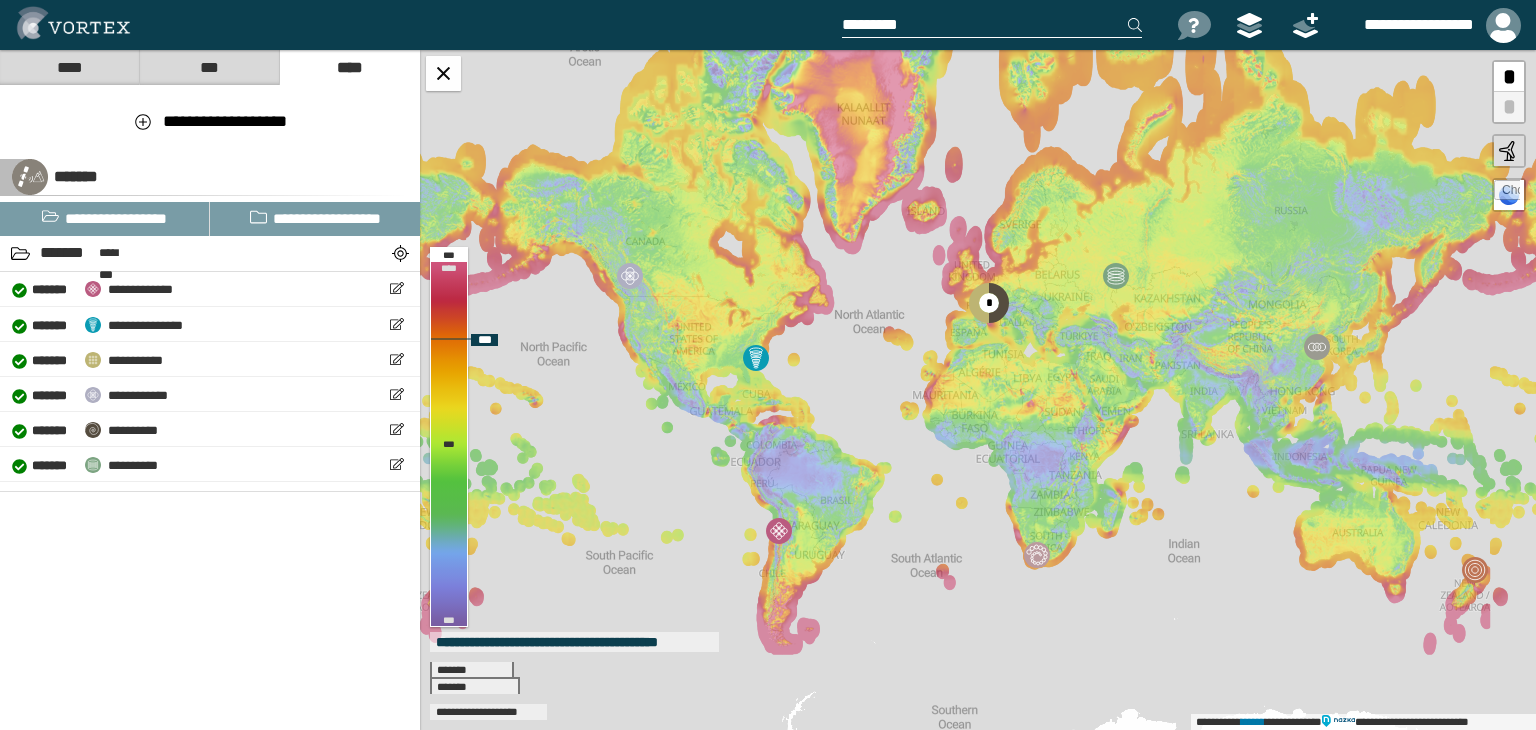 click at bounding box center (1507, 193) 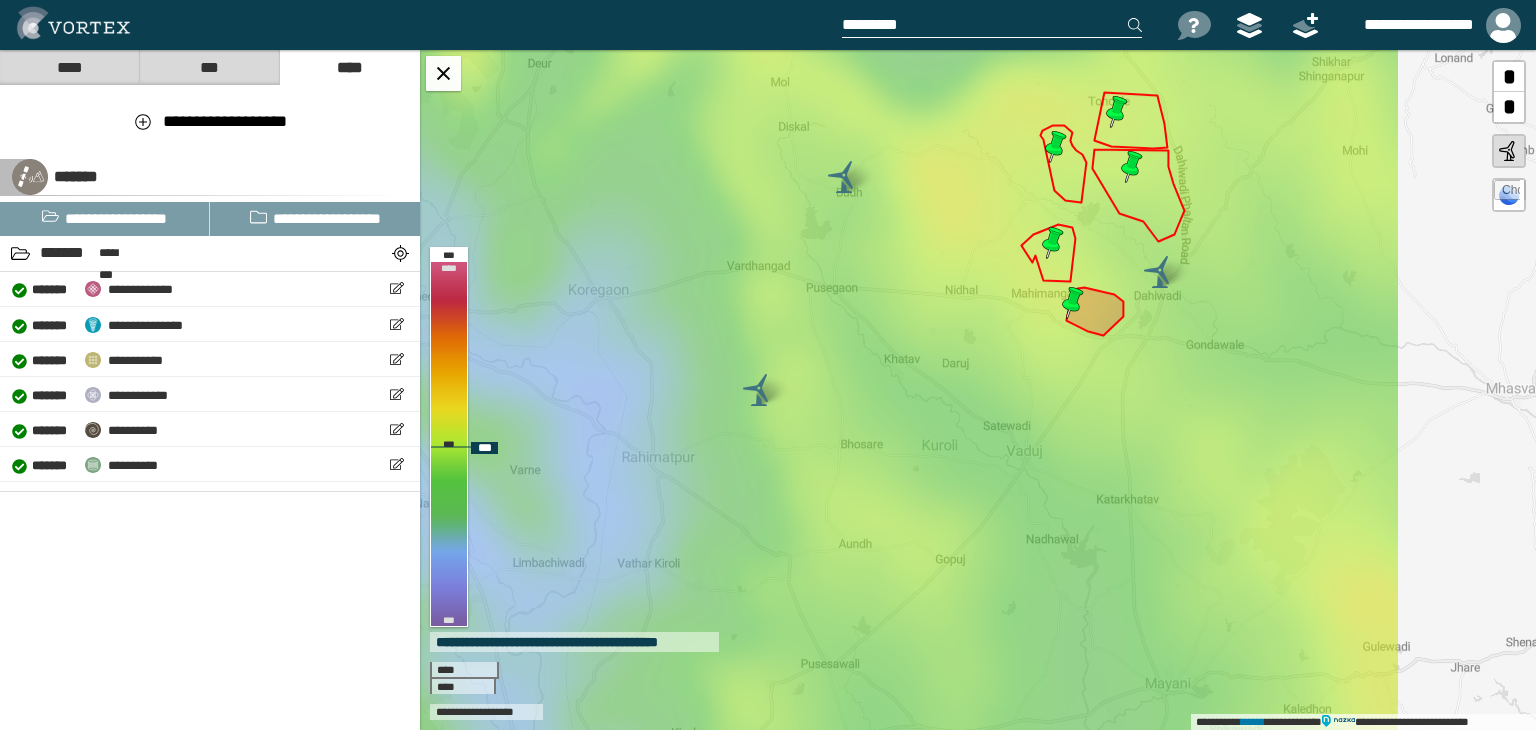 drag, startPoint x: 1054, startPoint y: 288, endPoint x: 973, endPoint y: 297, distance: 81.49847 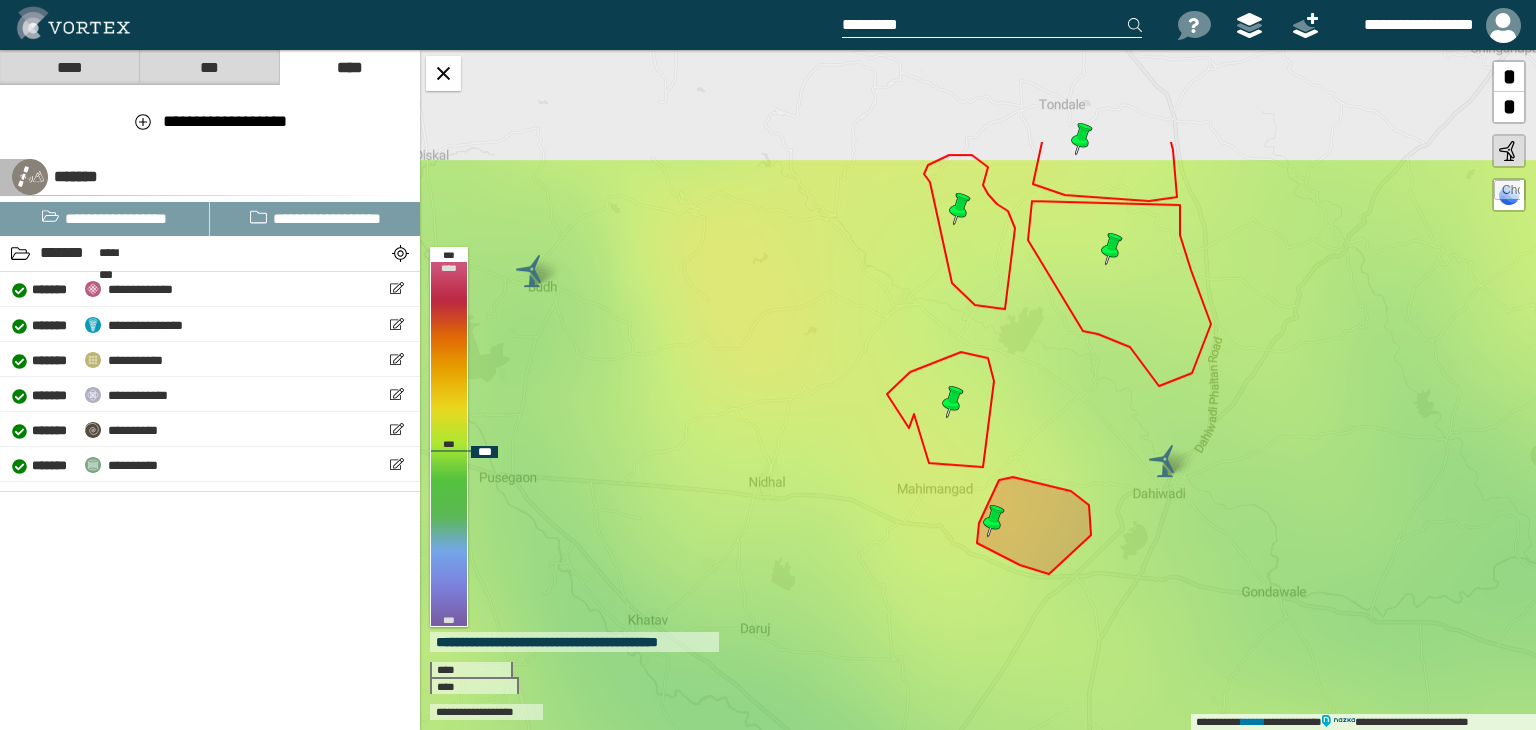 drag, startPoint x: 1103, startPoint y: 233, endPoint x: 1044, endPoint y: 361, distance: 140.94325 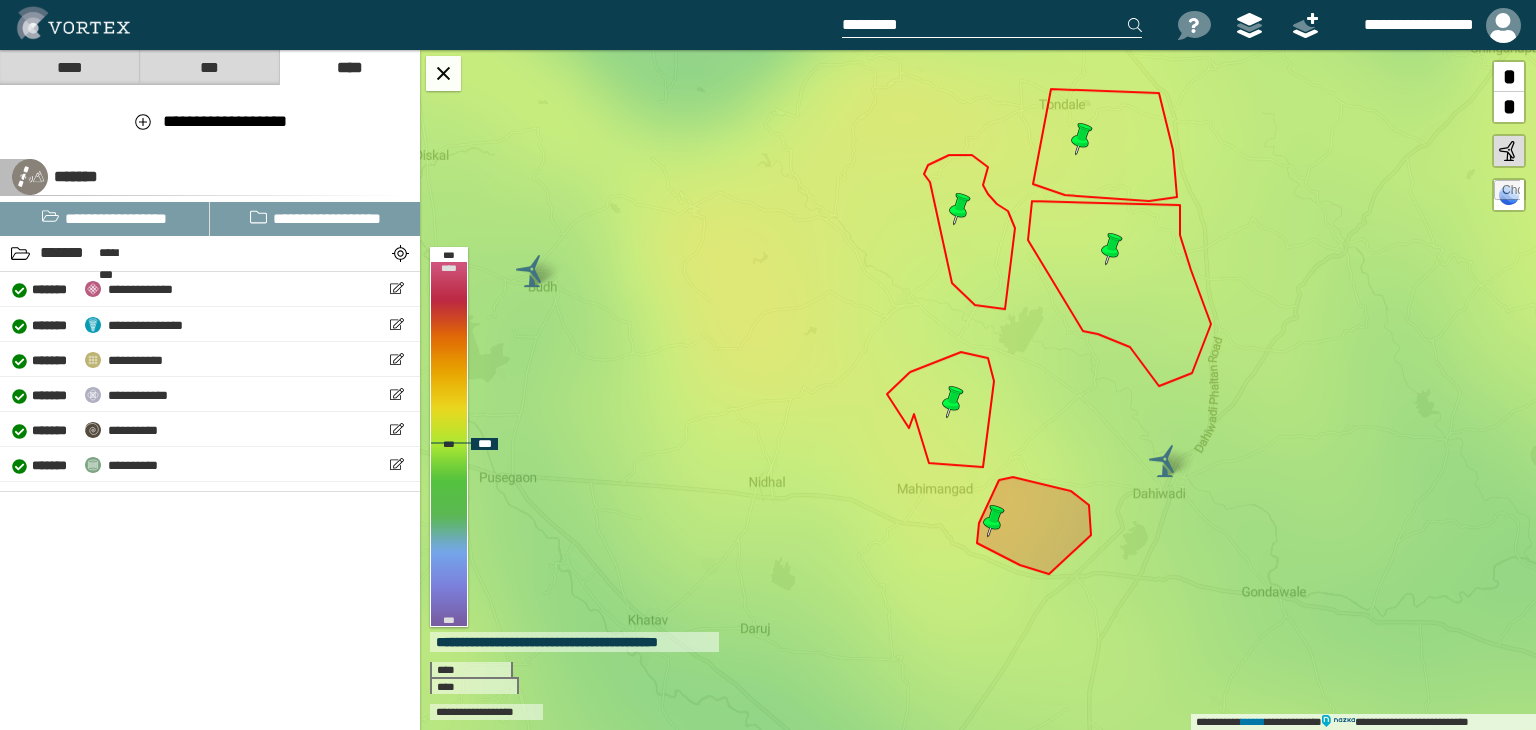 click at bounding box center [1507, 193] 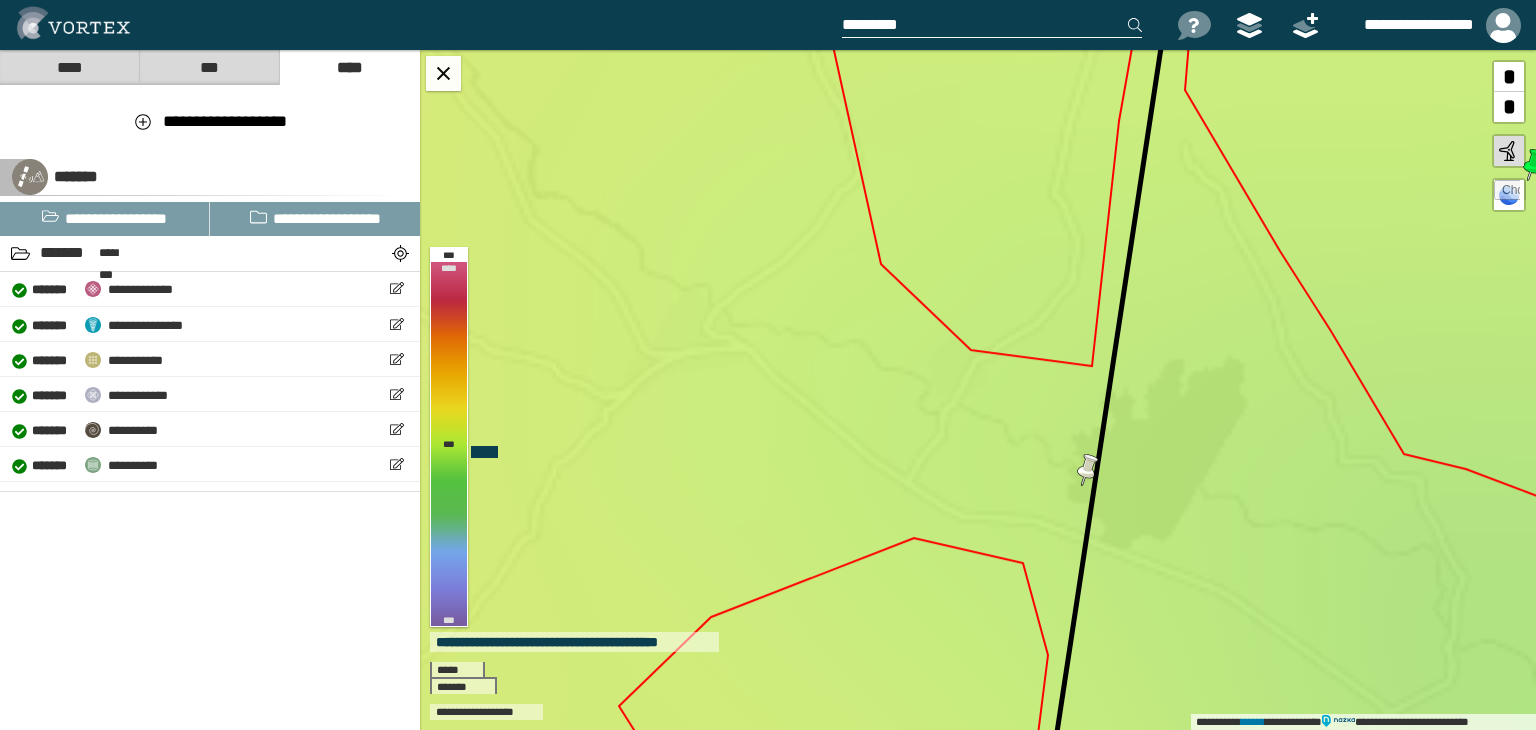drag, startPoint x: 1144, startPoint y: 333, endPoint x: 1035, endPoint y: 314, distance: 110.64357 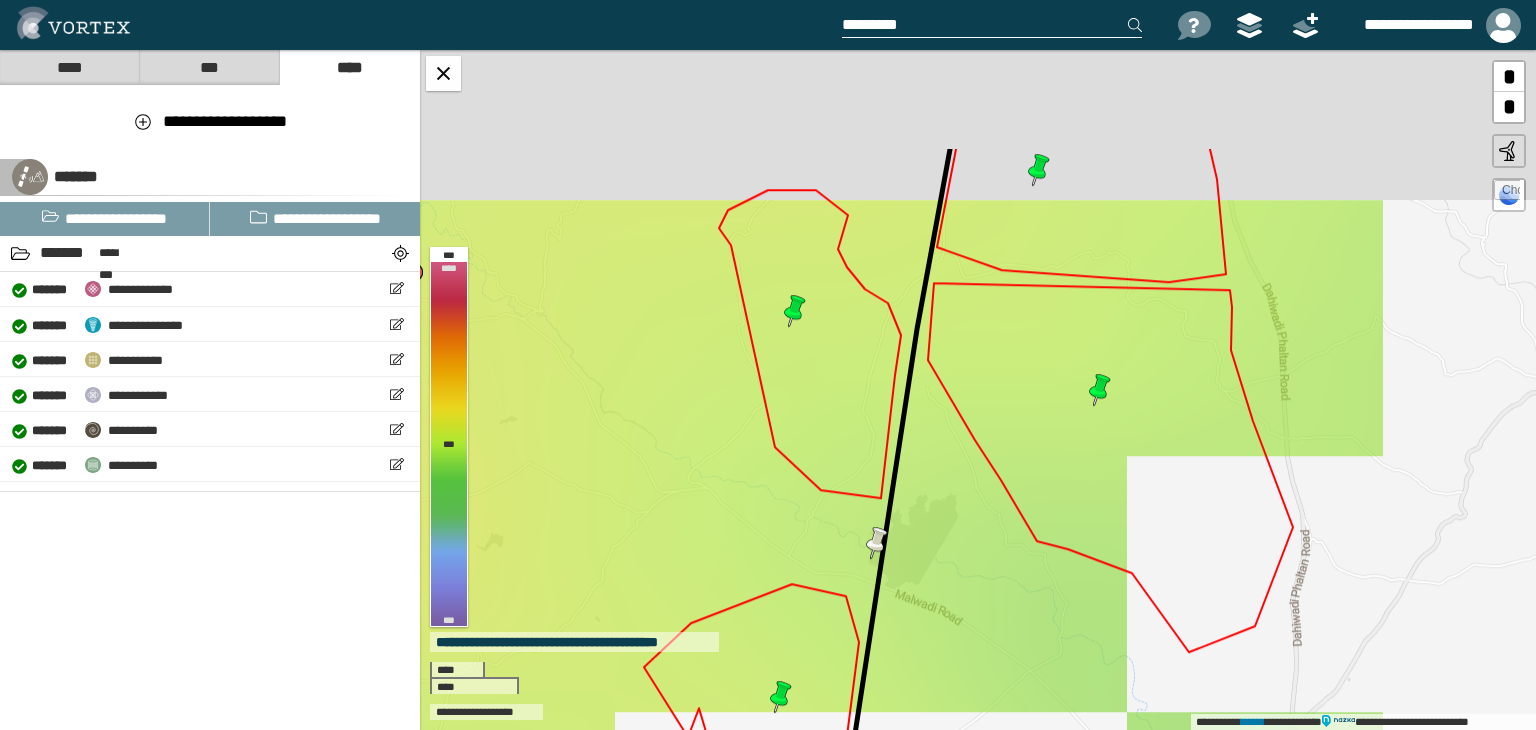 drag, startPoint x: 1064, startPoint y: 268, endPoint x: 933, endPoint y: 441, distance: 217.0023 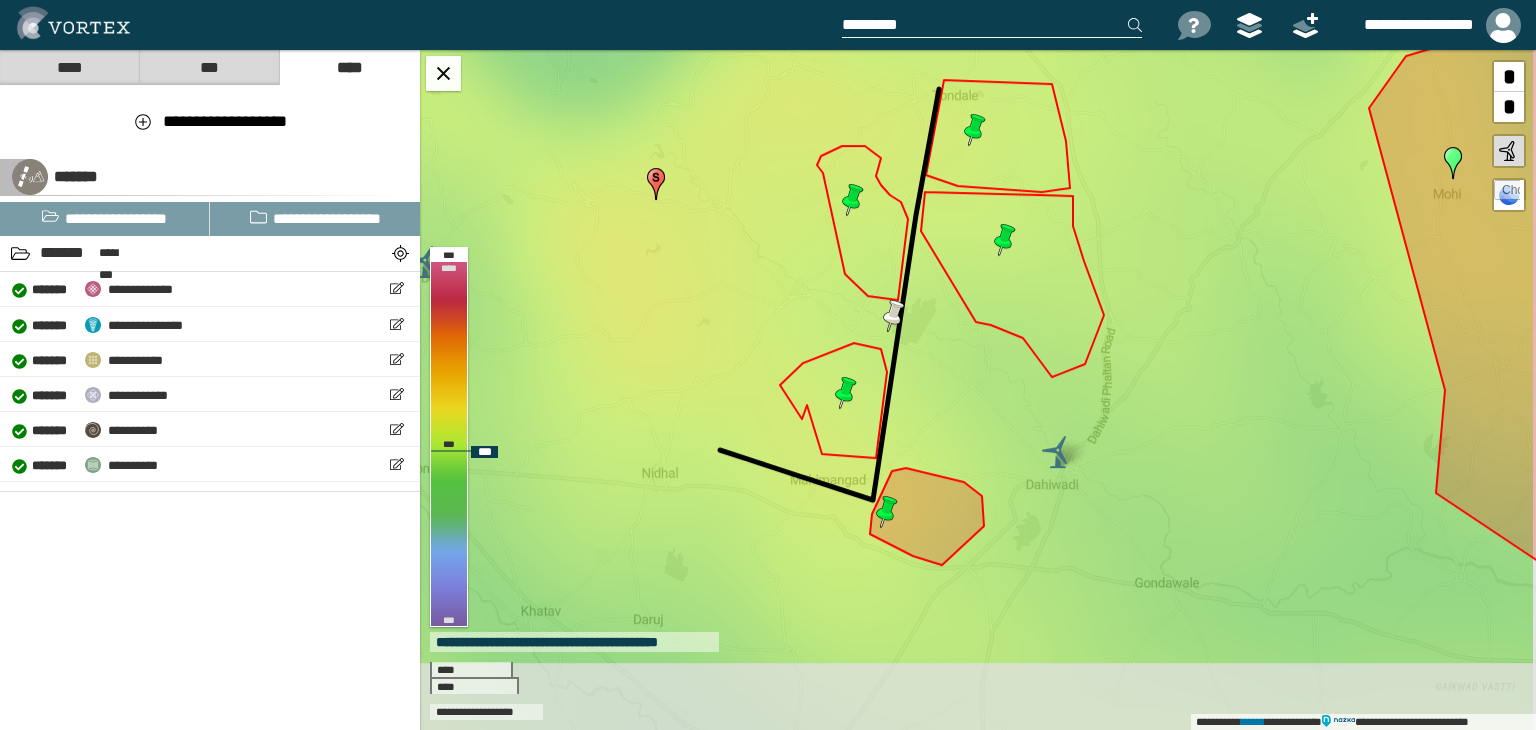 drag, startPoint x: 1059, startPoint y: 426, endPoint x: 1048, endPoint y: 283, distance: 143.42245 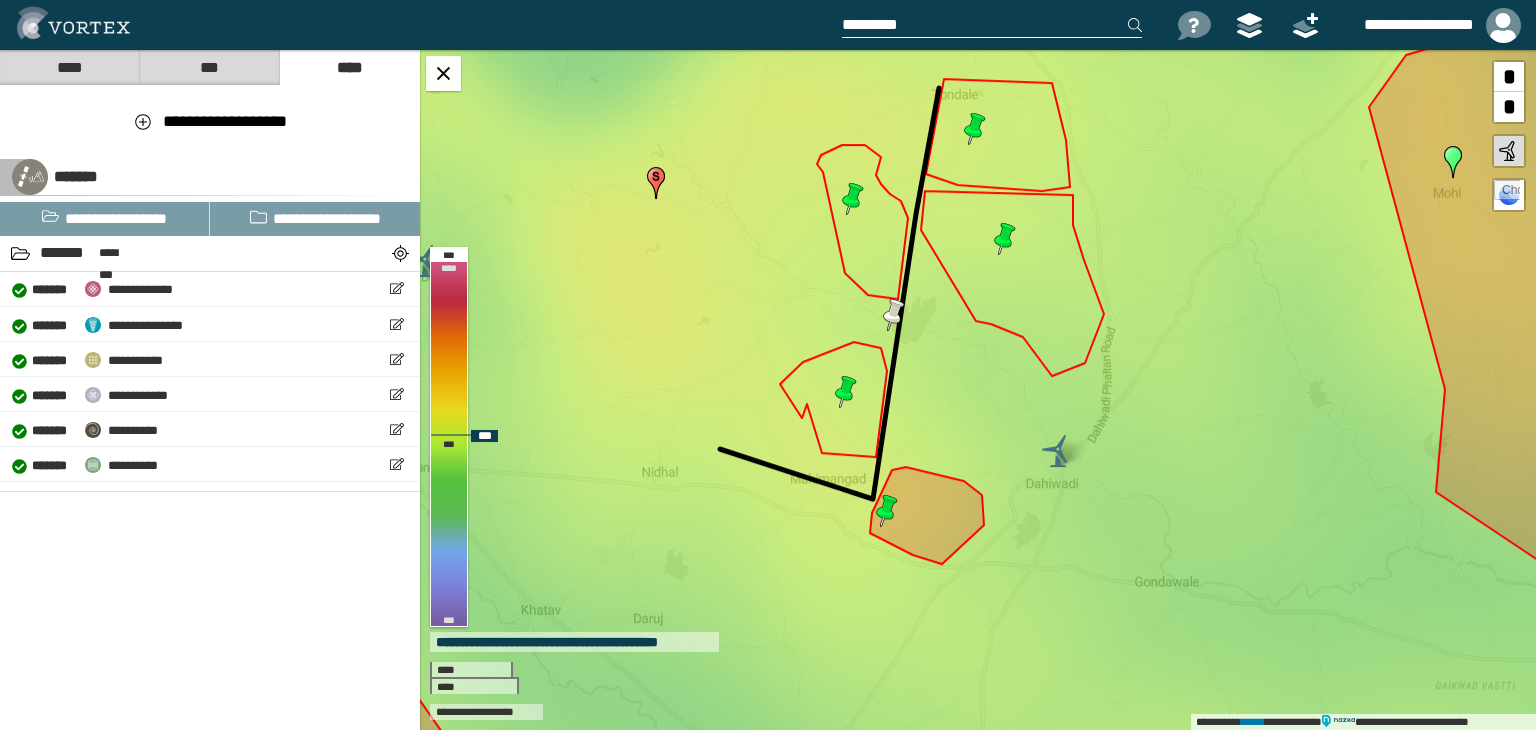 click at bounding box center (853, 199) 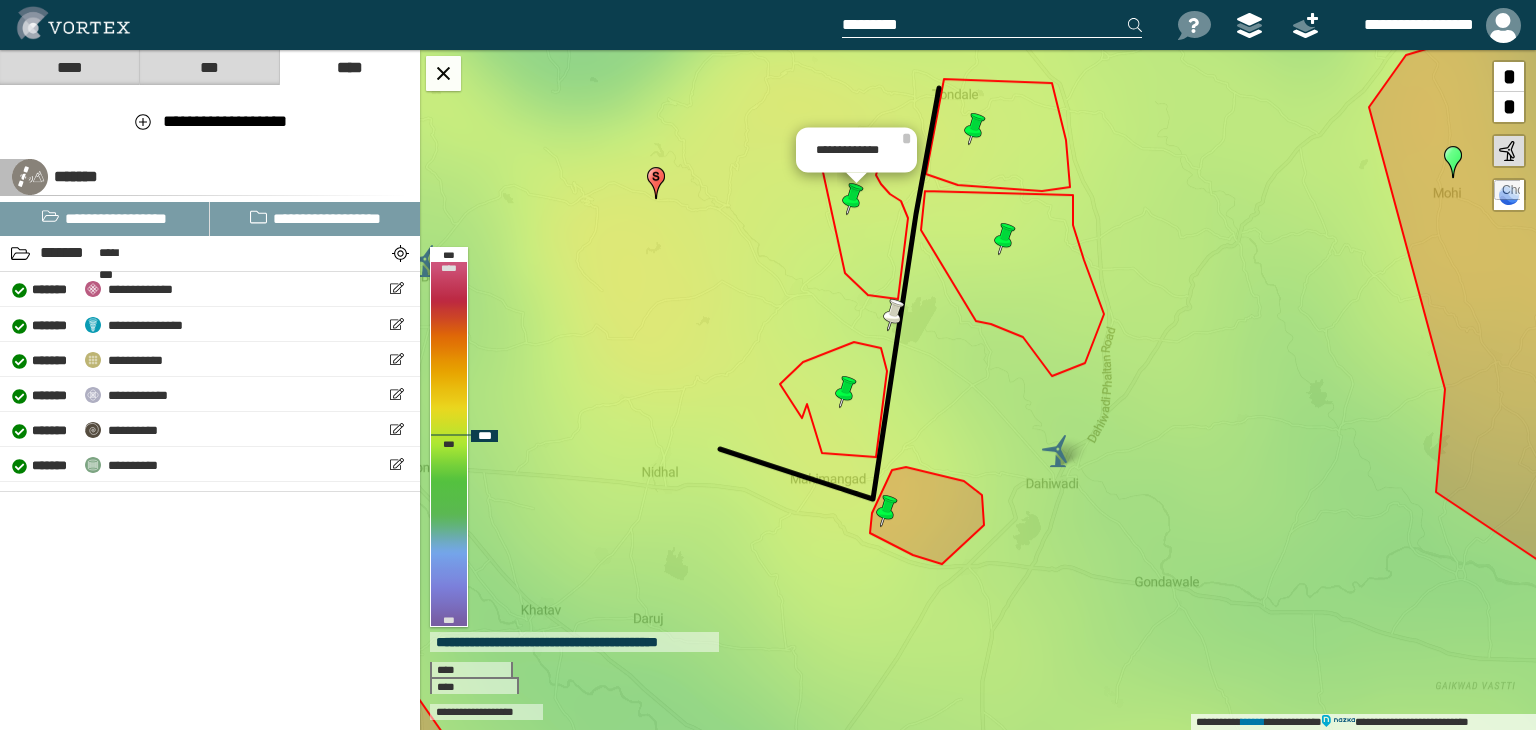 click at bounding box center (975, 129) 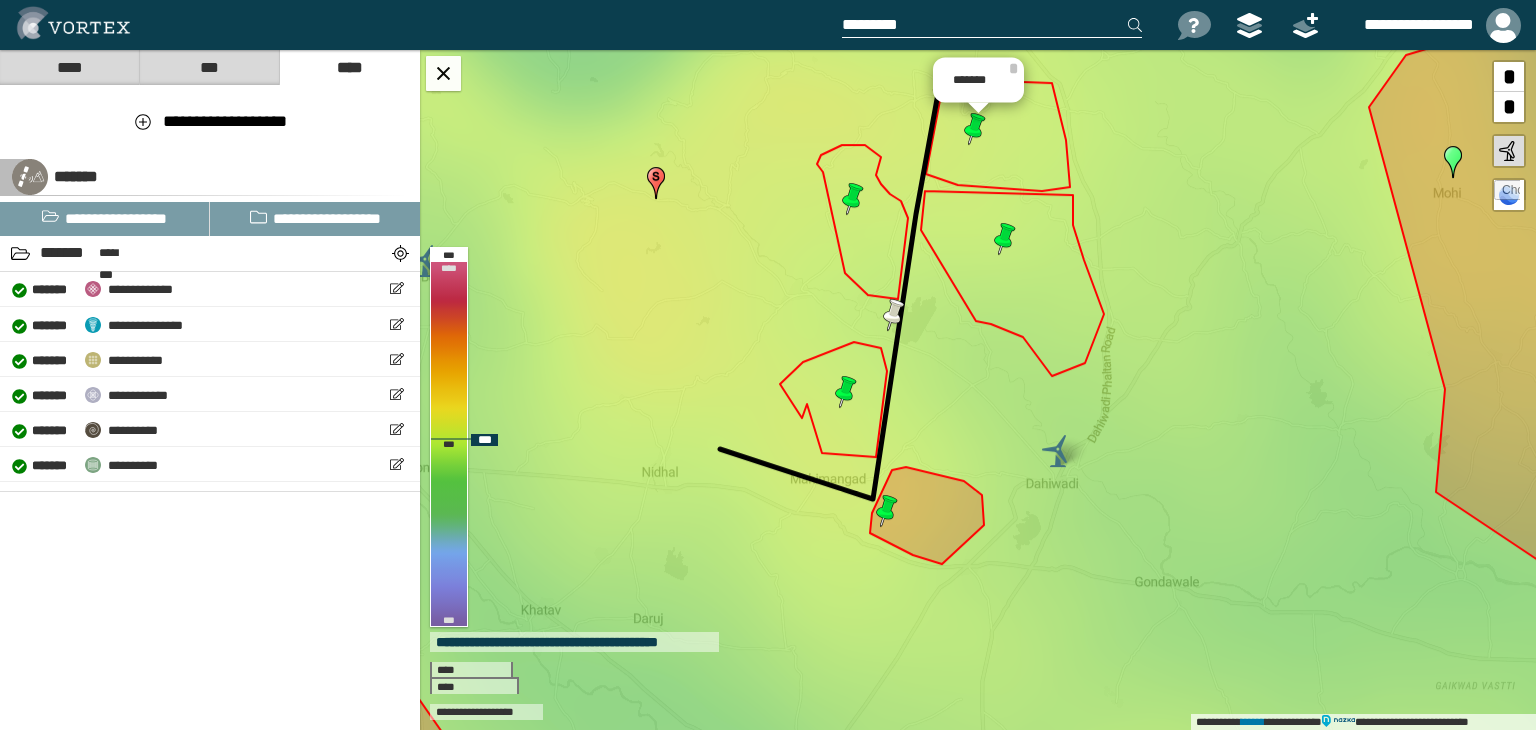 click at bounding box center (887, 511) 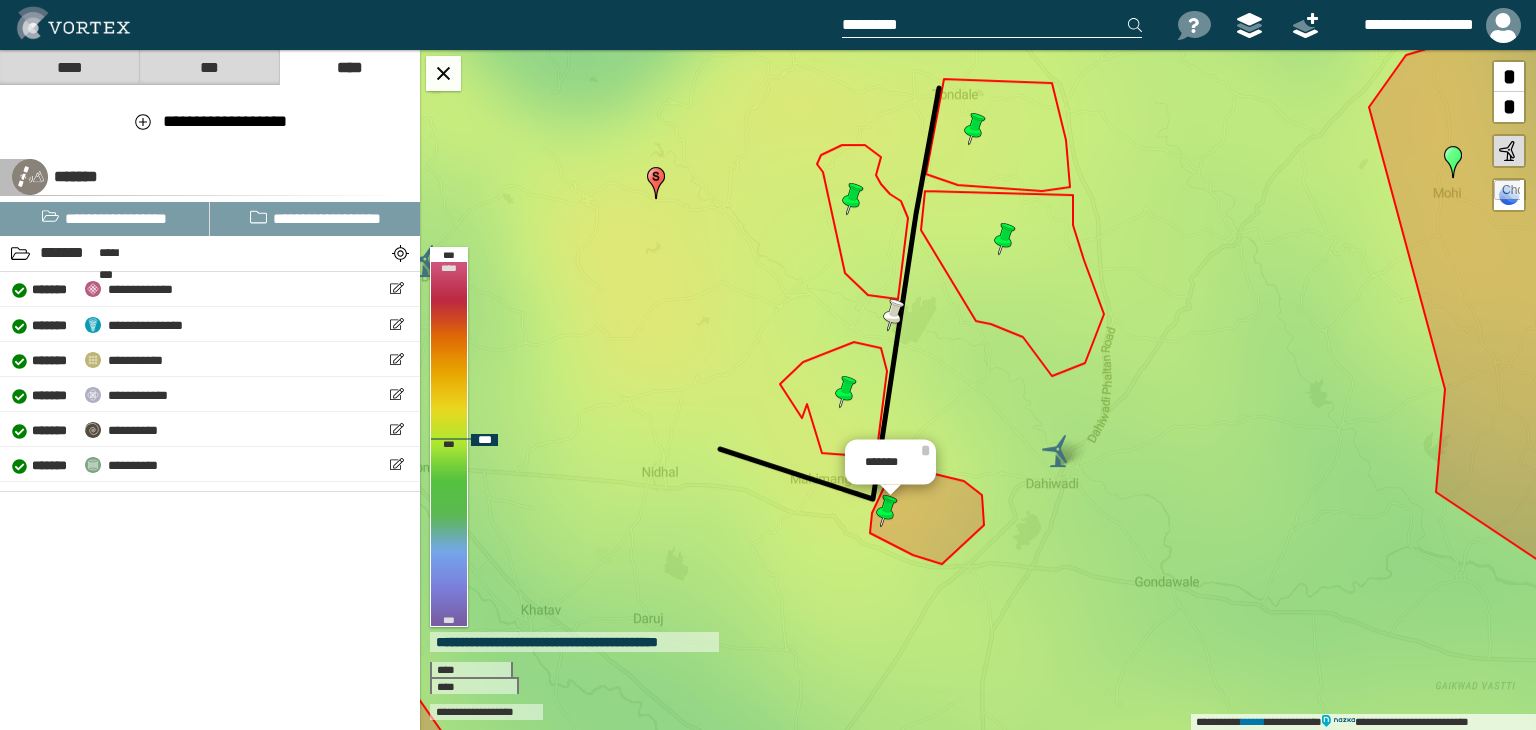 click at bounding box center (887, 511) 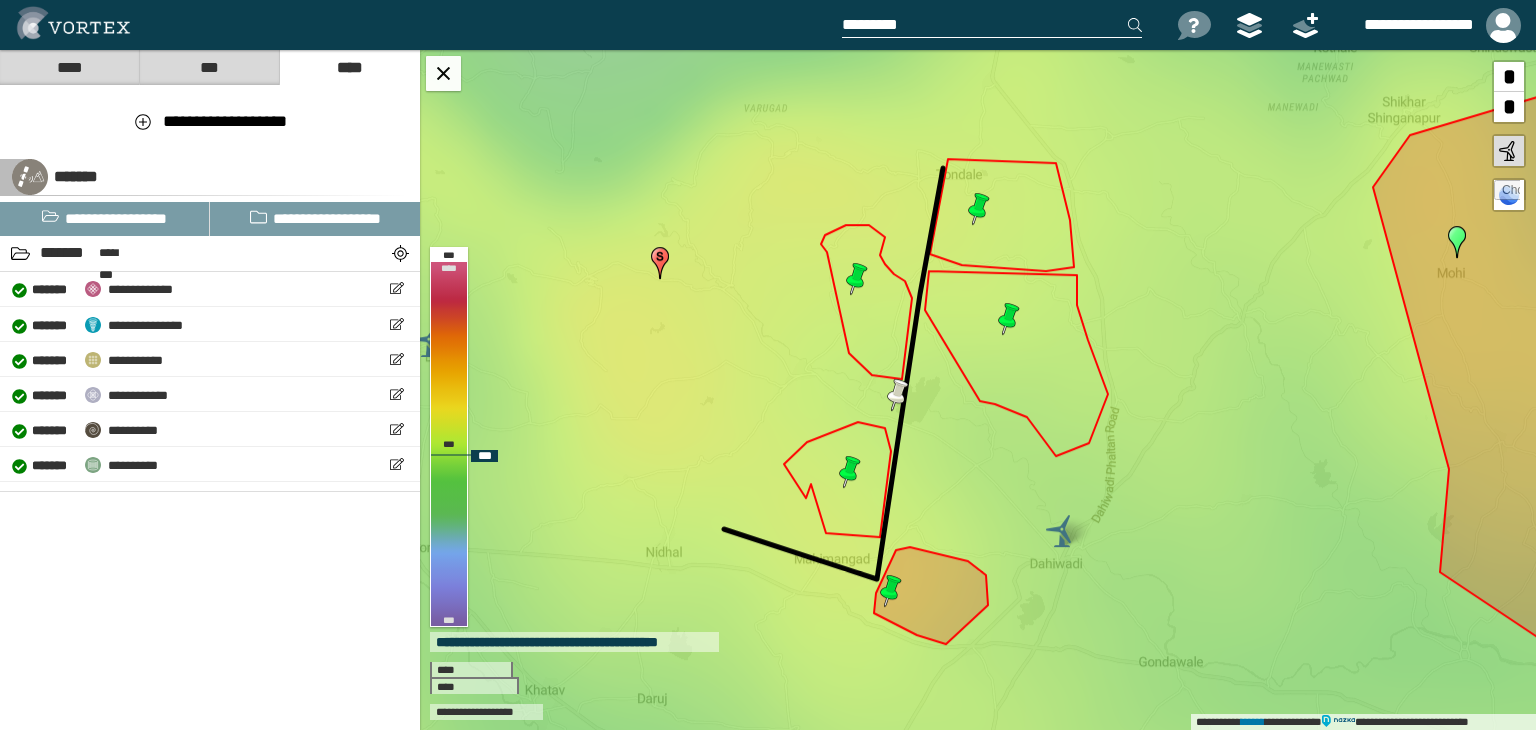 drag, startPoint x: 996, startPoint y: 441, endPoint x: 992, endPoint y: 489, distance: 48.166378 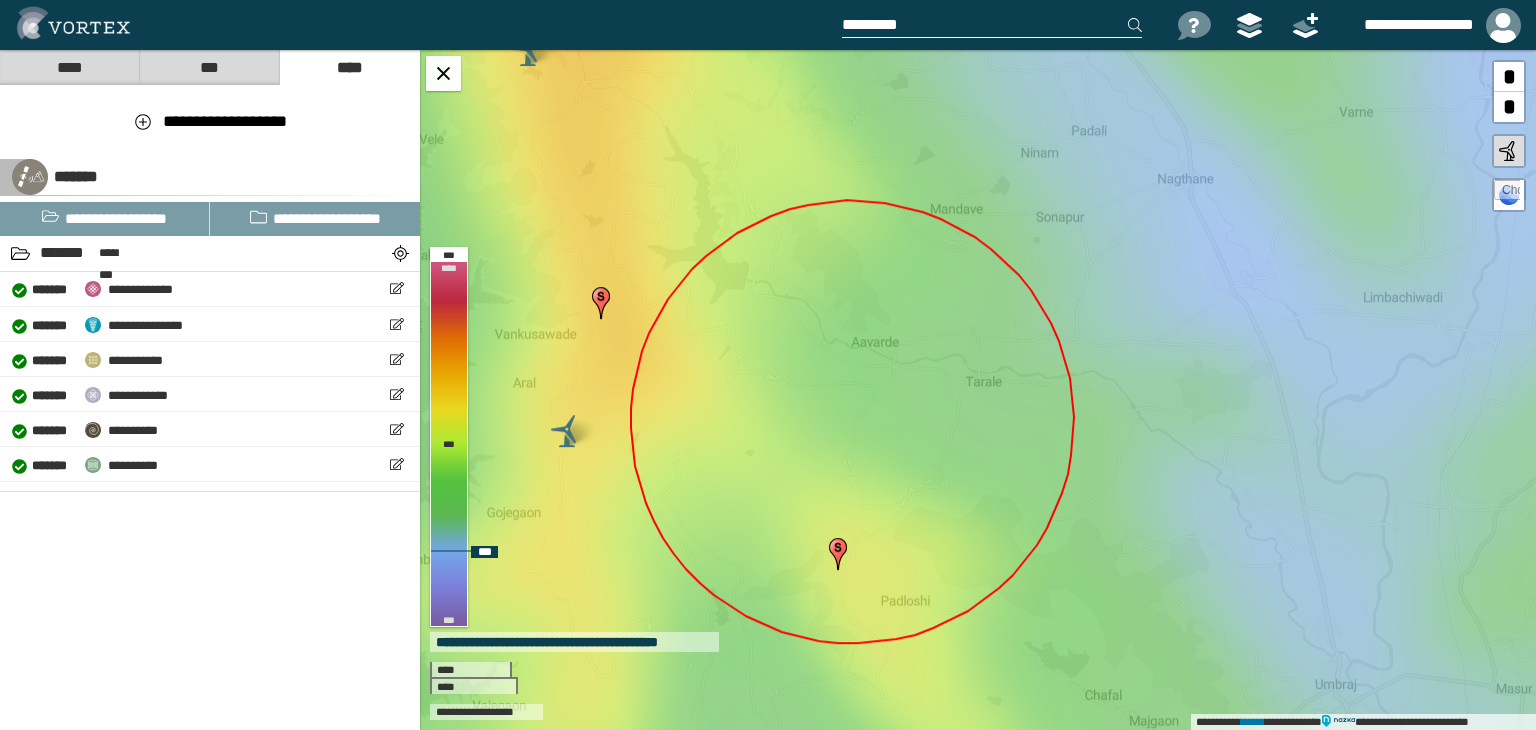 click at bounding box center [1507, 193] 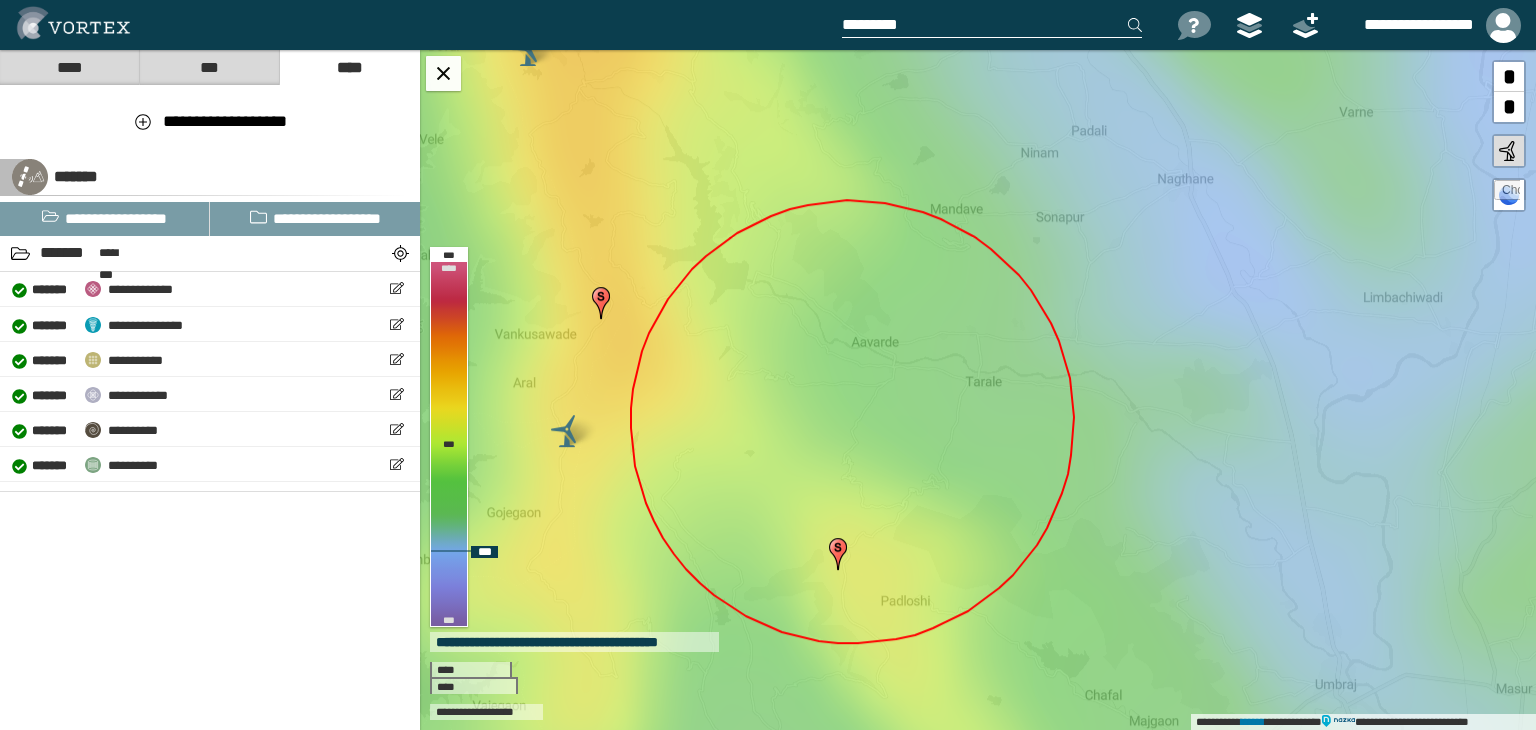 click at bounding box center [1507, 193] 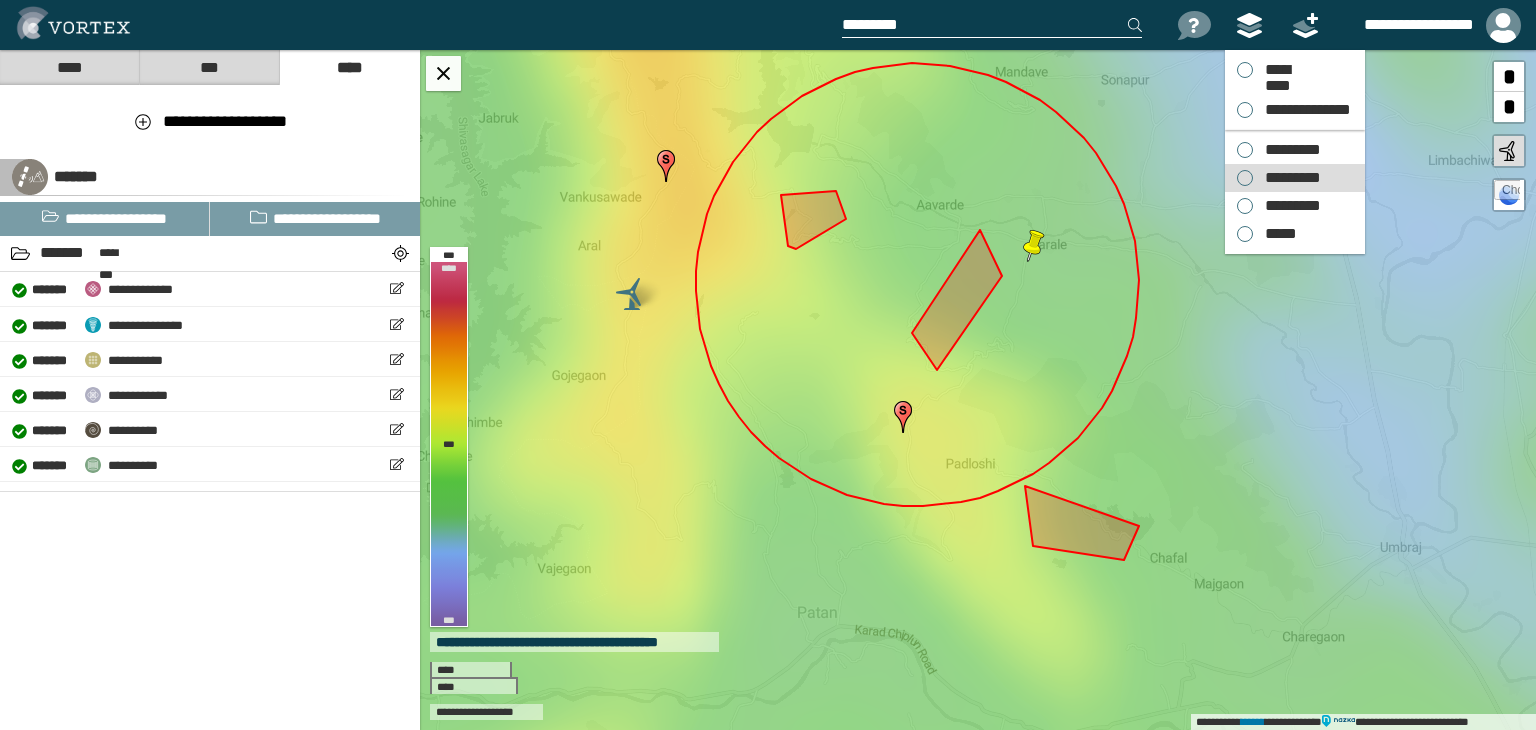 click on "*********" at bounding box center [1288, 178] 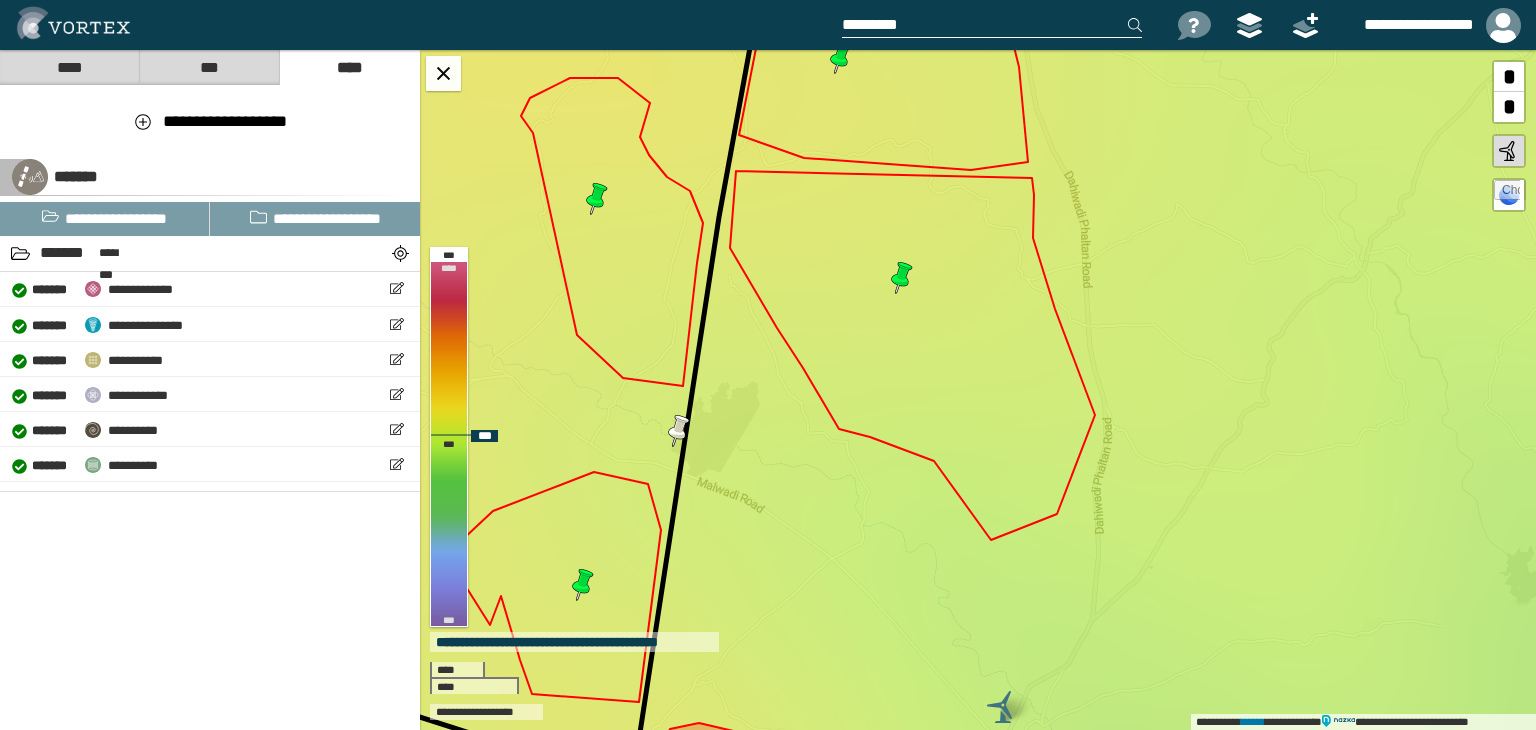 drag, startPoint x: 896, startPoint y: 321, endPoint x: 1244, endPoint y: 131, distance: 396.4896 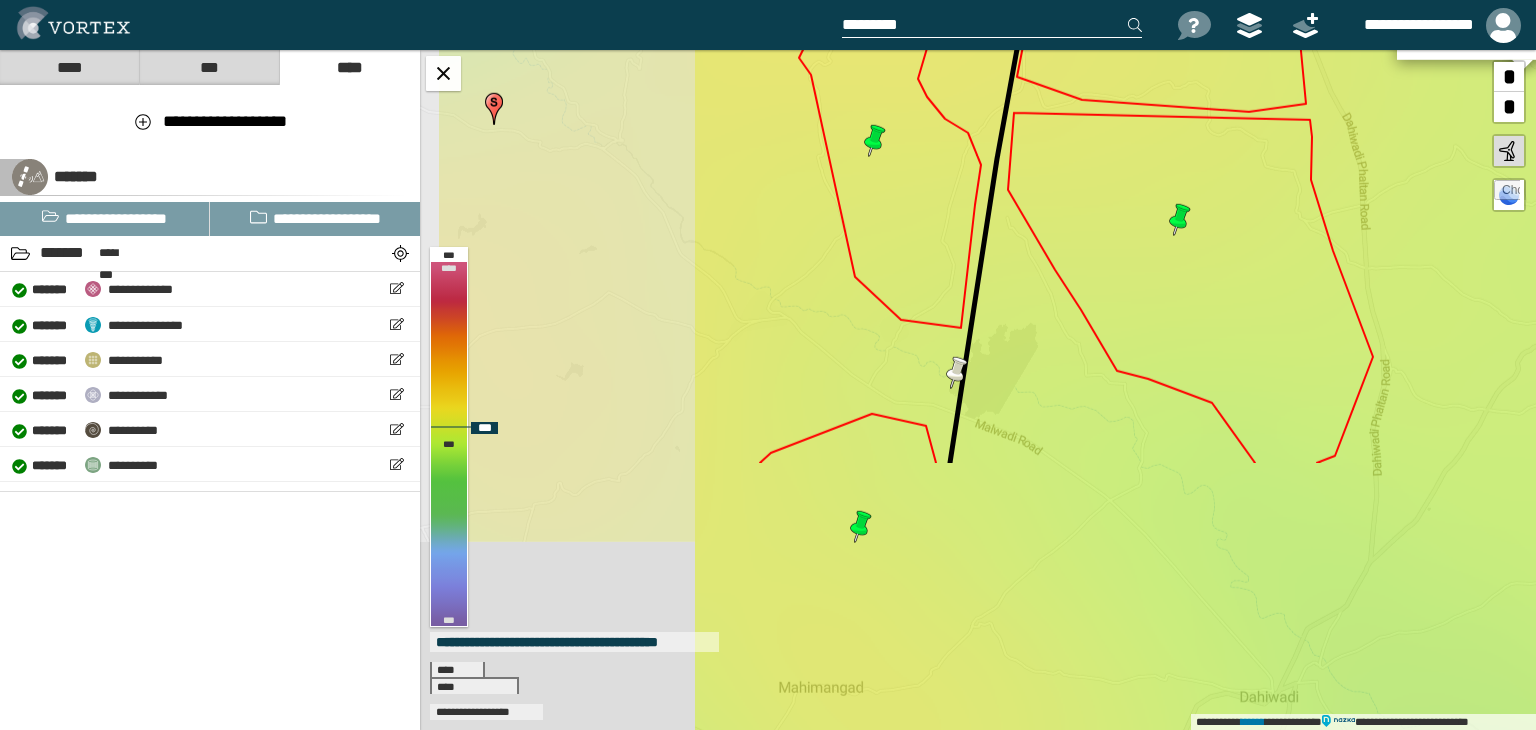 drag, startPoint x: 1059, startPoint y: 390, endPoint x: 1372, endPoint y: -6, distance: 504.76233 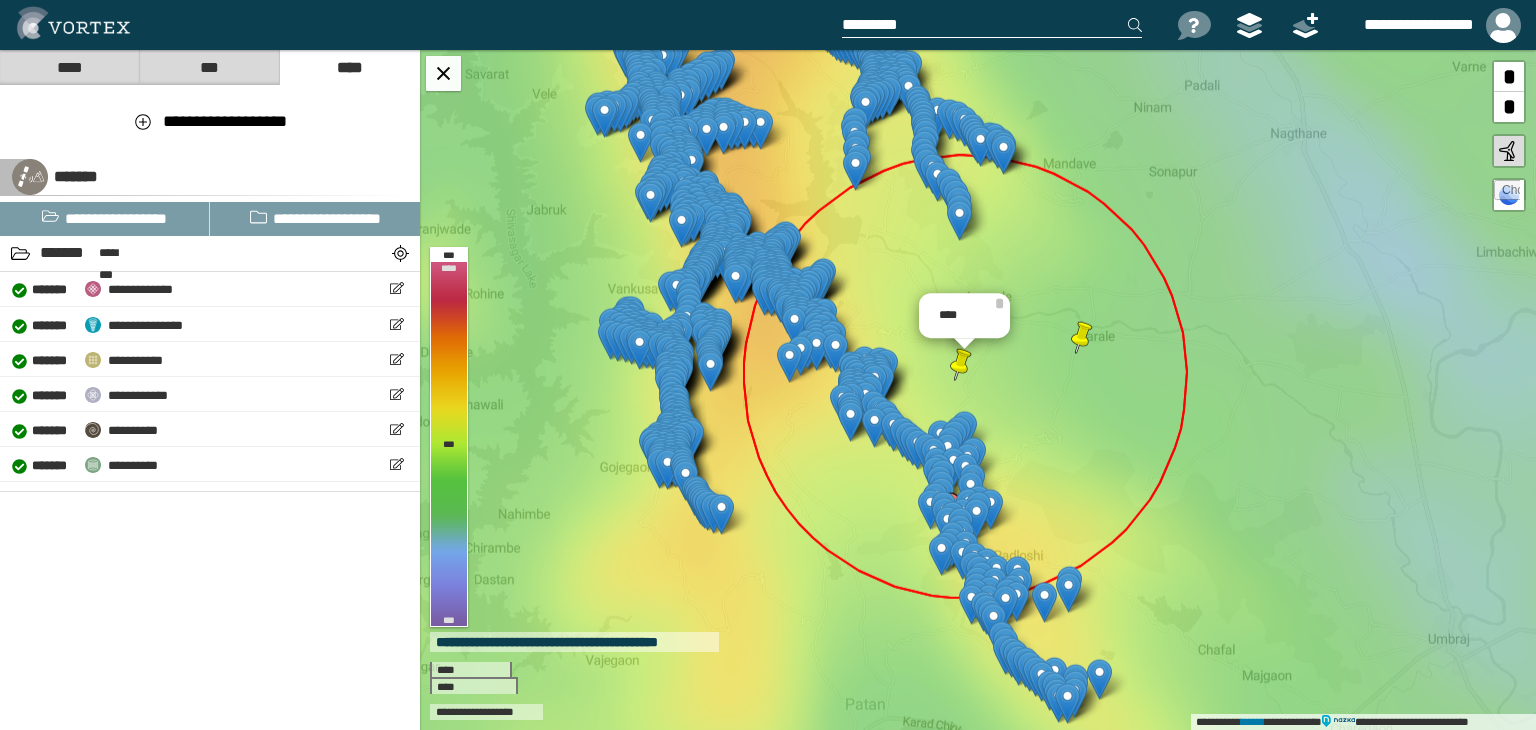 scroll, scrollTop: 0, scrollLeft: 0, axis: both 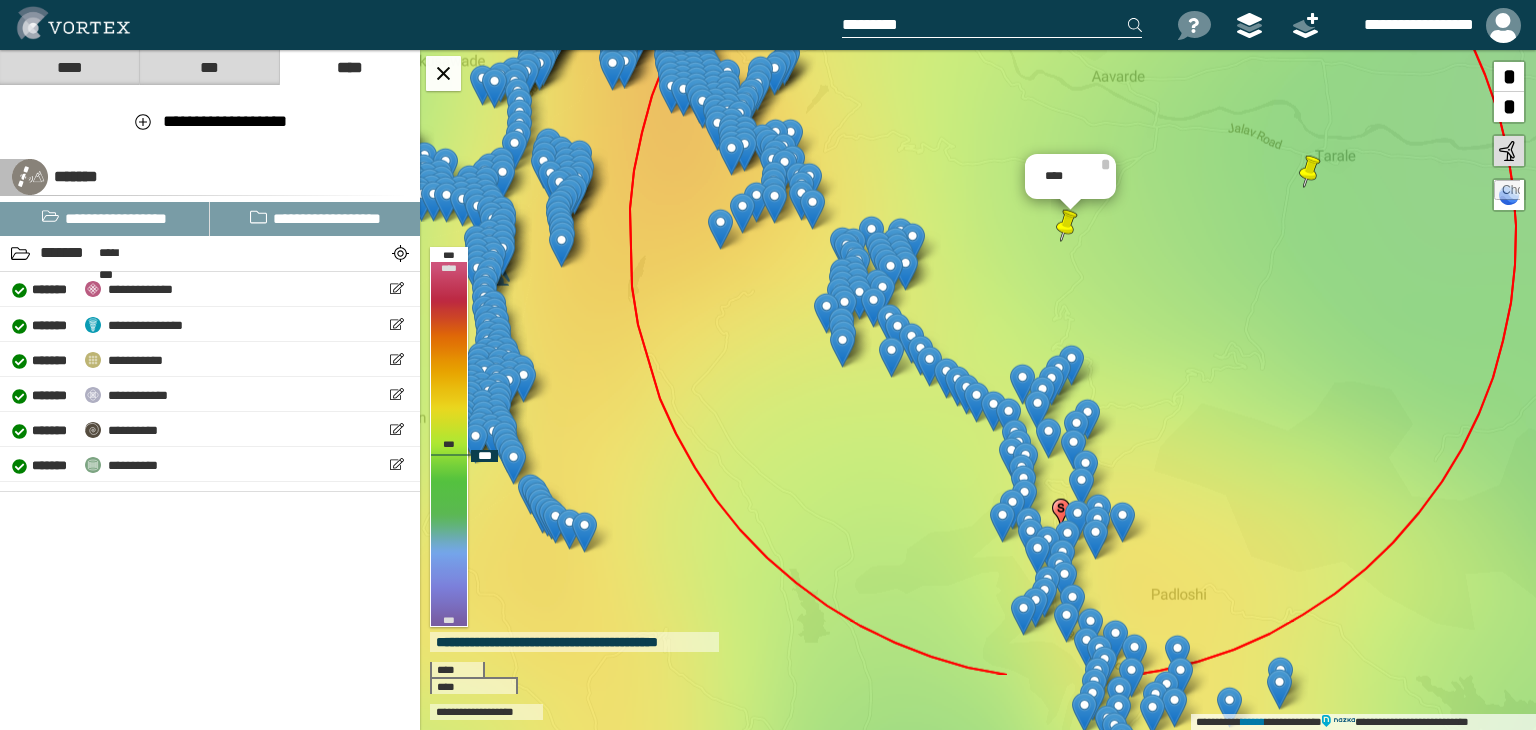 drag, startPoint x: 1285, startPoint y: 493, endPoint x: 1217, endPoint y: 370, distance: 140.54536 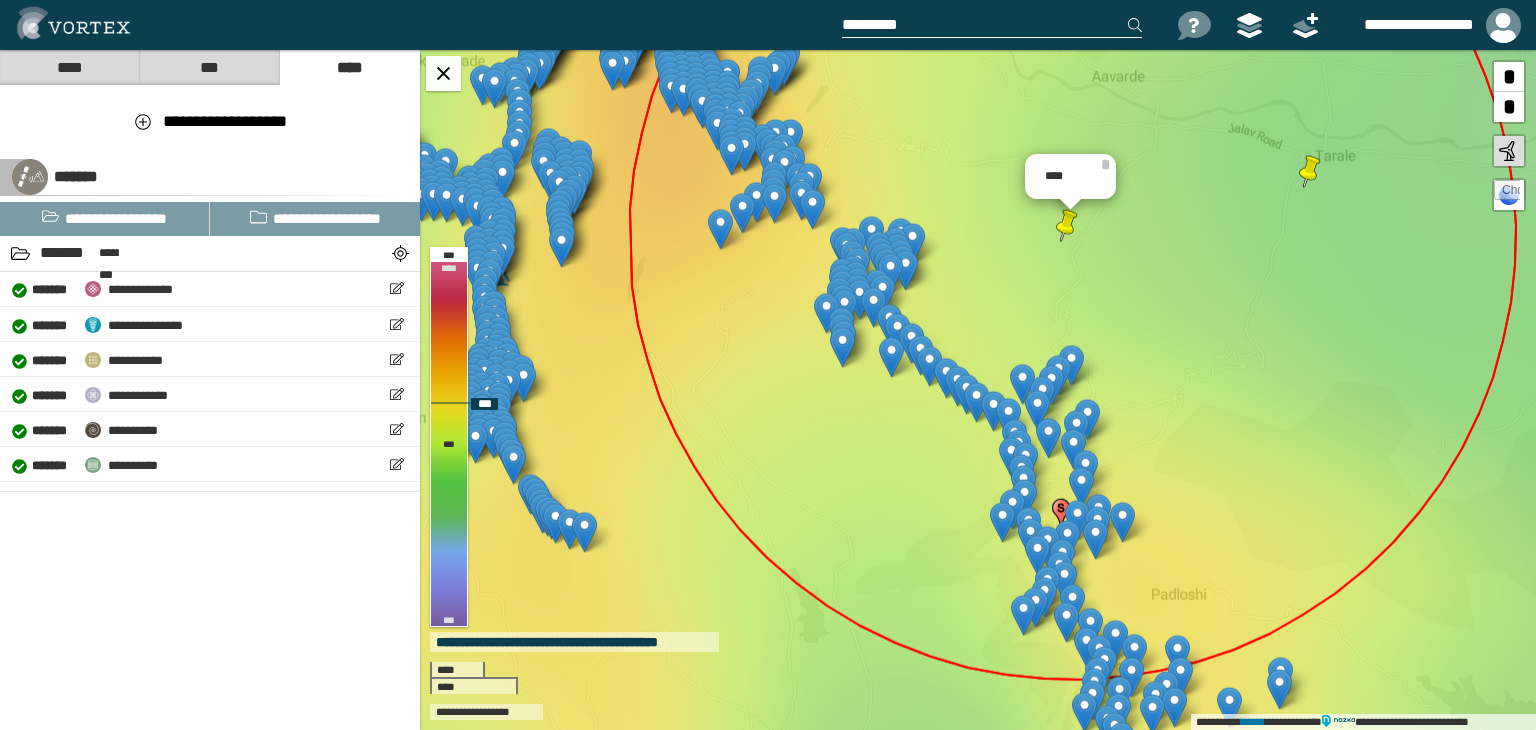 click on "**********" at bounding box center (978, 390) 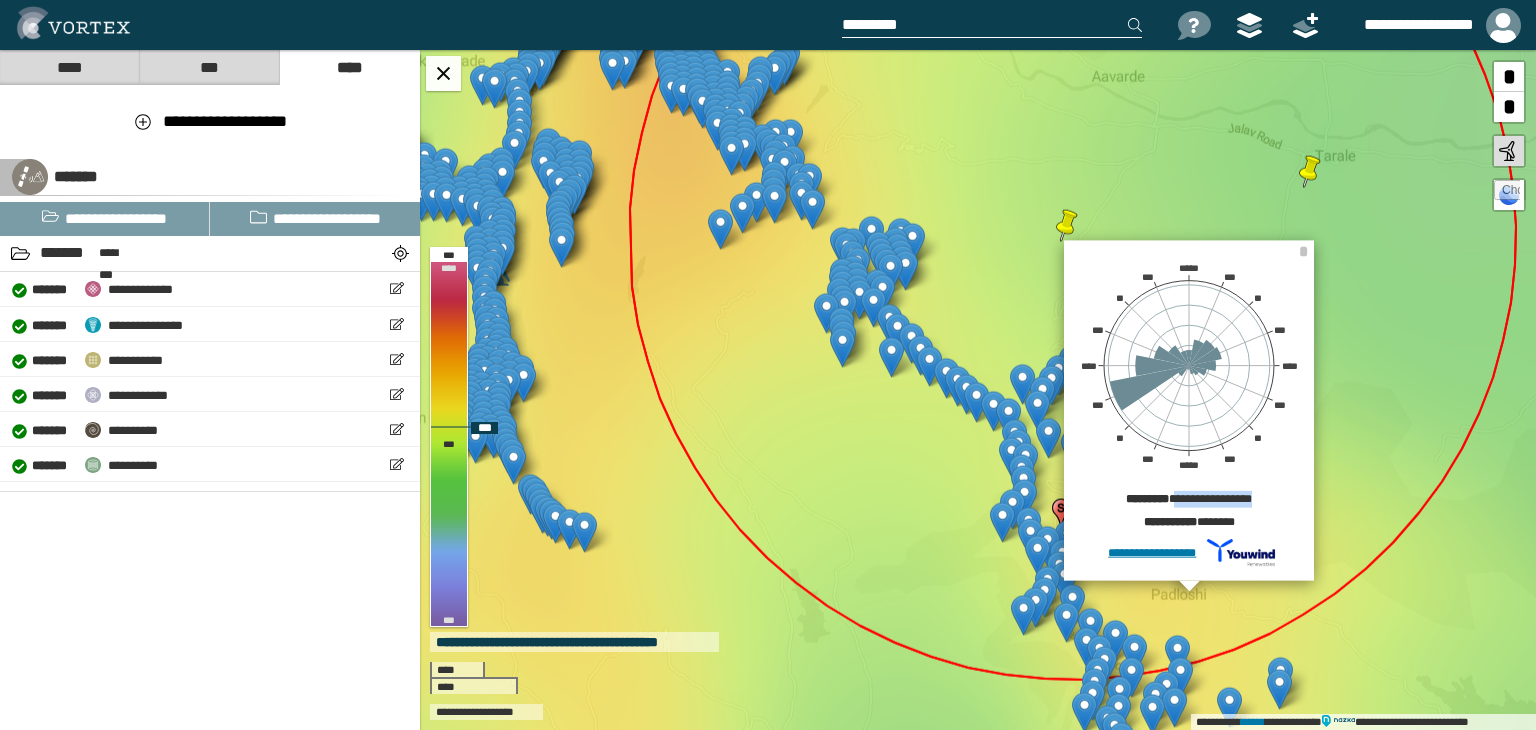drag, startPoint x: 1167, startPoint y: 495, endPoint x: 1259, endPoint y: 497, distance: 92.021736 